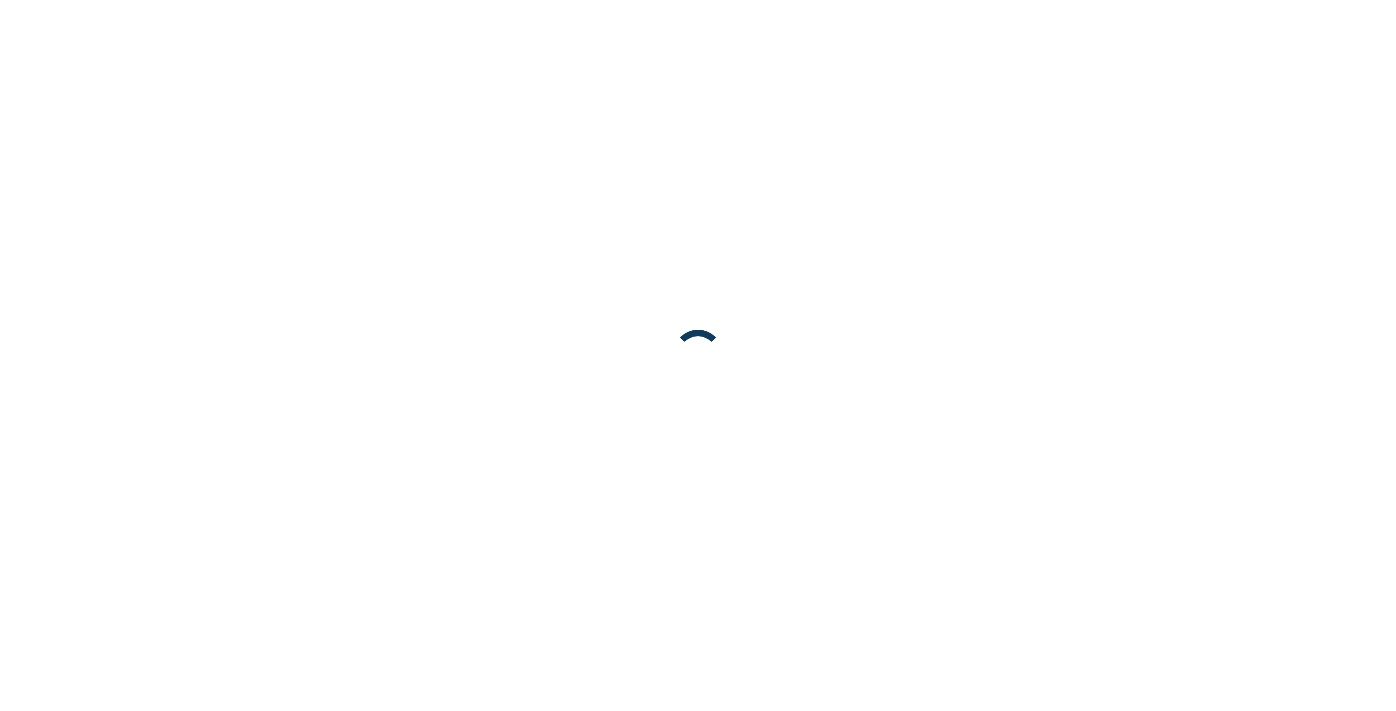 scroll, scrollTop: 0, scrollLeft: 0, axis: both 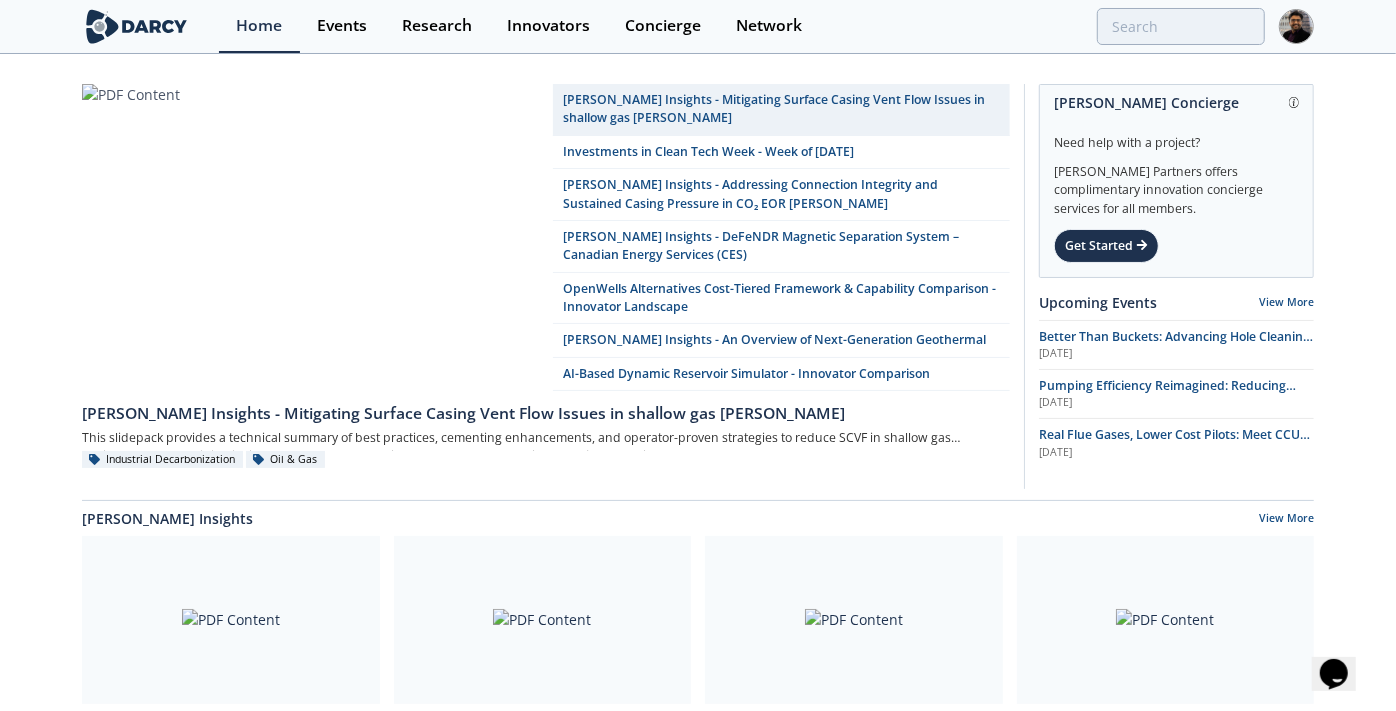 click on "Events" at bounding box center (342, 26) 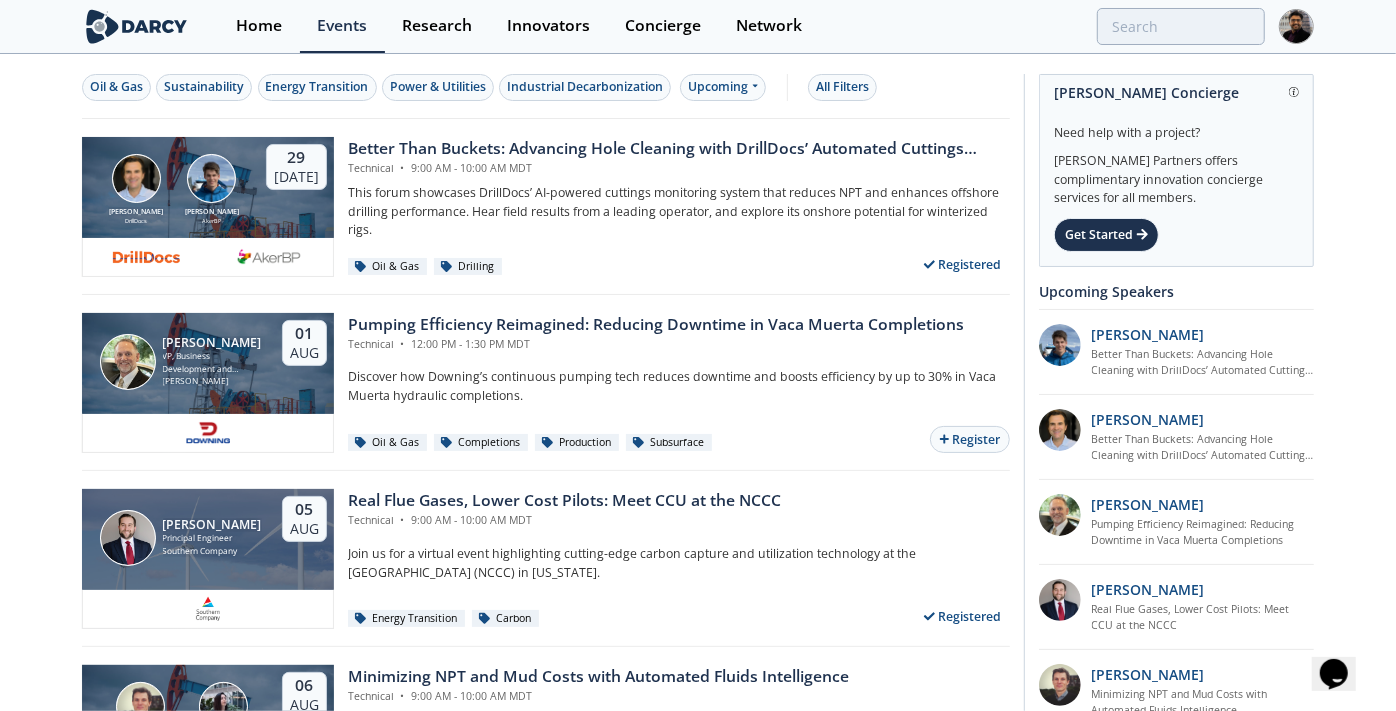 click on "Better Than Buckets: Advancing Hole Cleaning with DrillDocs’ Automated Cuttings Monitoring" at bounding box center [679, 149] 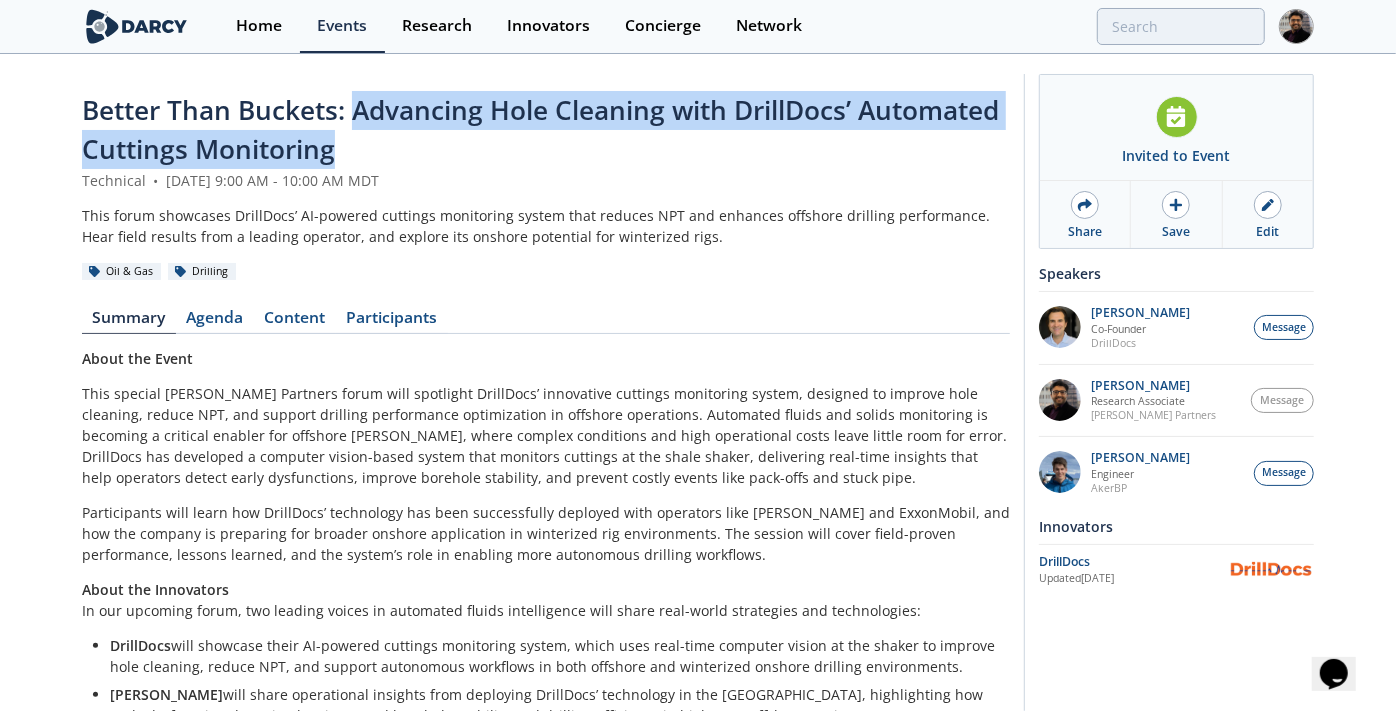 drag, startPoint x: 357, startPoint y: 120, endPoint x: 360, endPoint y: 141, distance: 21.213203 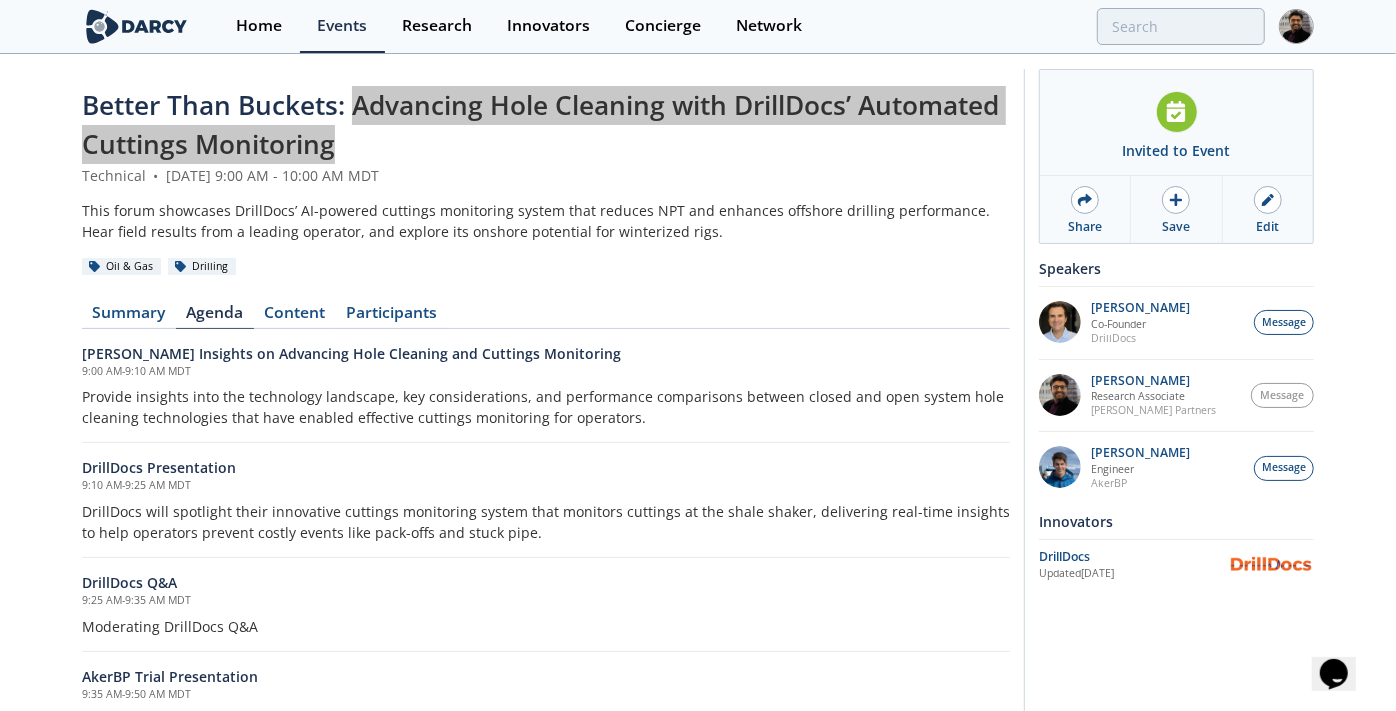 scroll, scrollTop: 0, scrollLeft: 0, axis: both 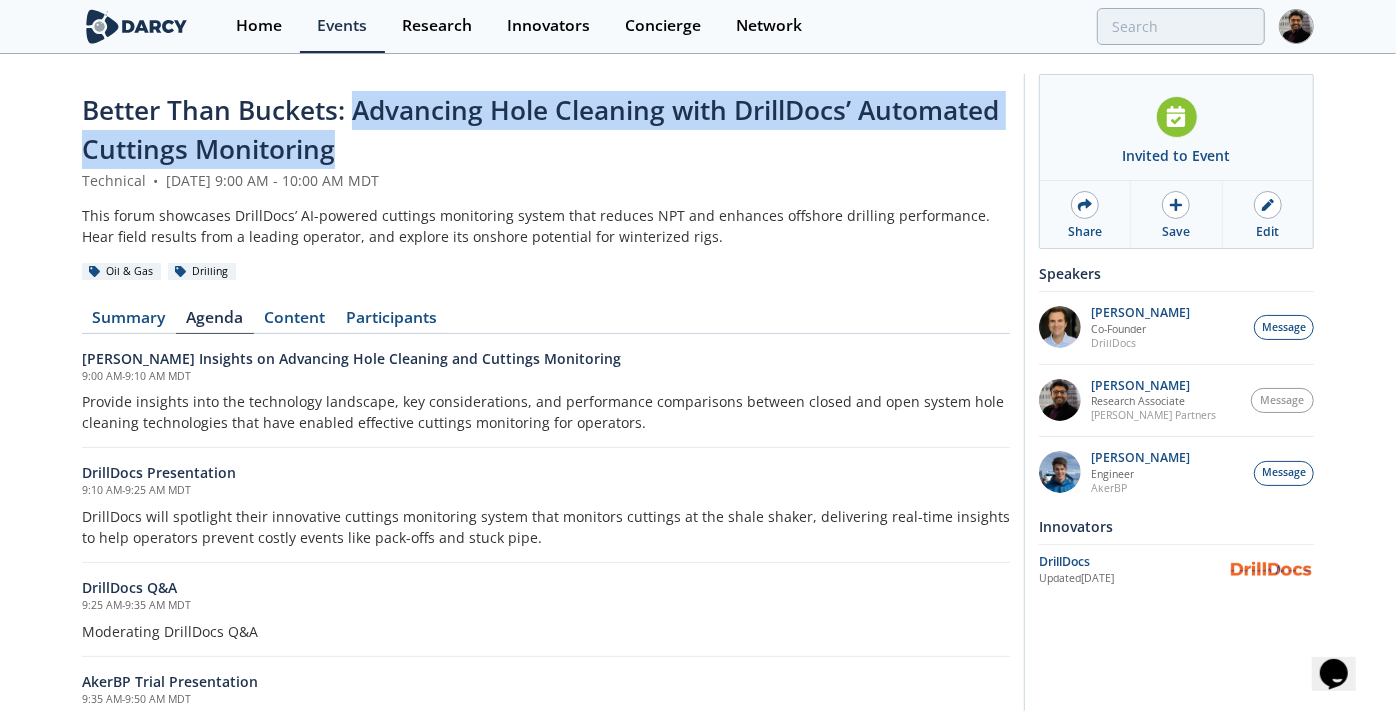 click on "Summary" at bounding box center (129, 322) 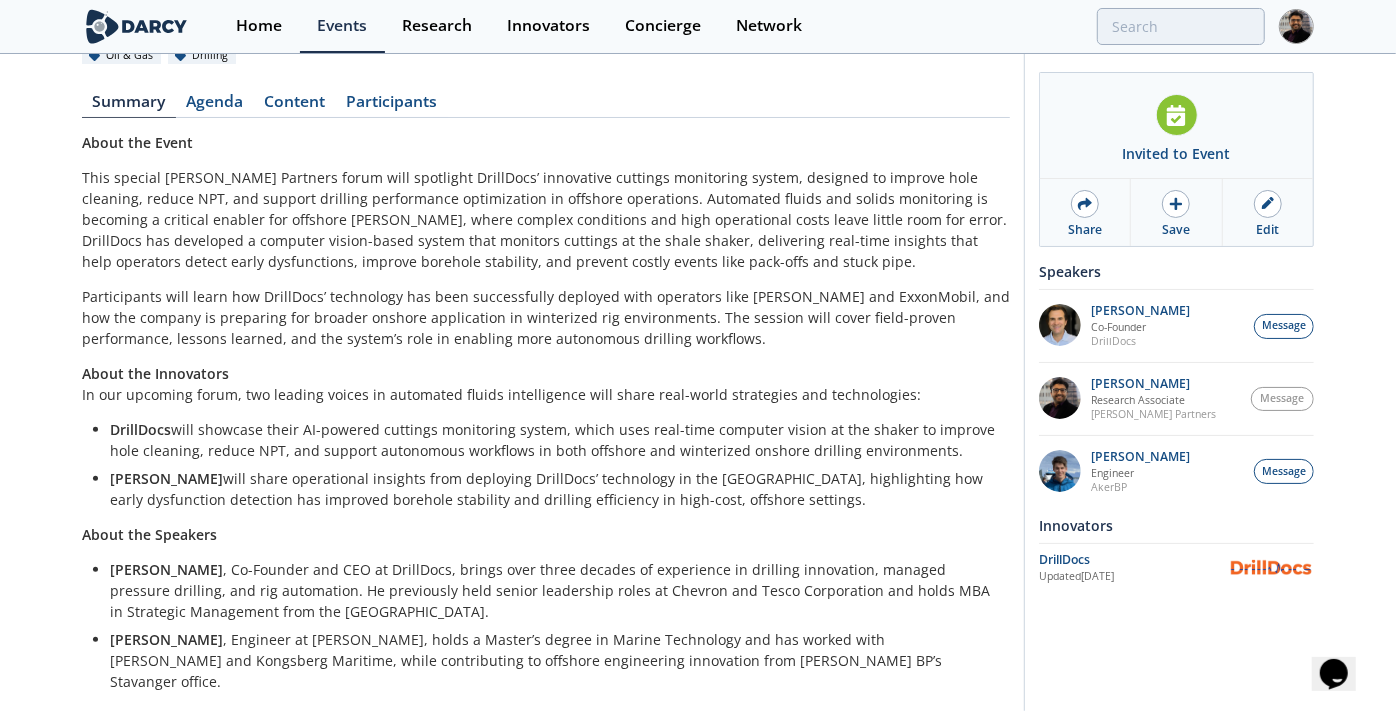 scroll, scrollTop: 222, scrollLeft: 0, axis: vertical 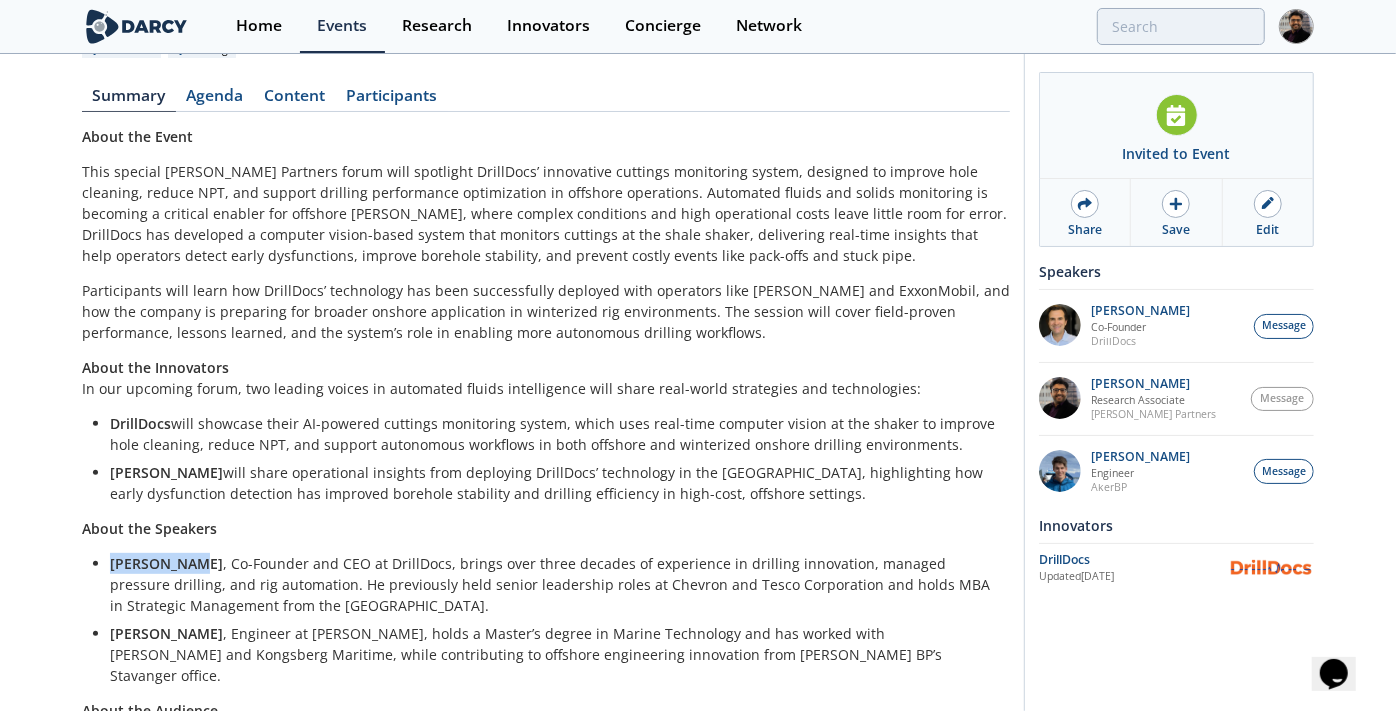 drag, startPoint x: 108, startPoint y: 564, endPoint x: 184, endPoint y: 565, distance: 76.00658 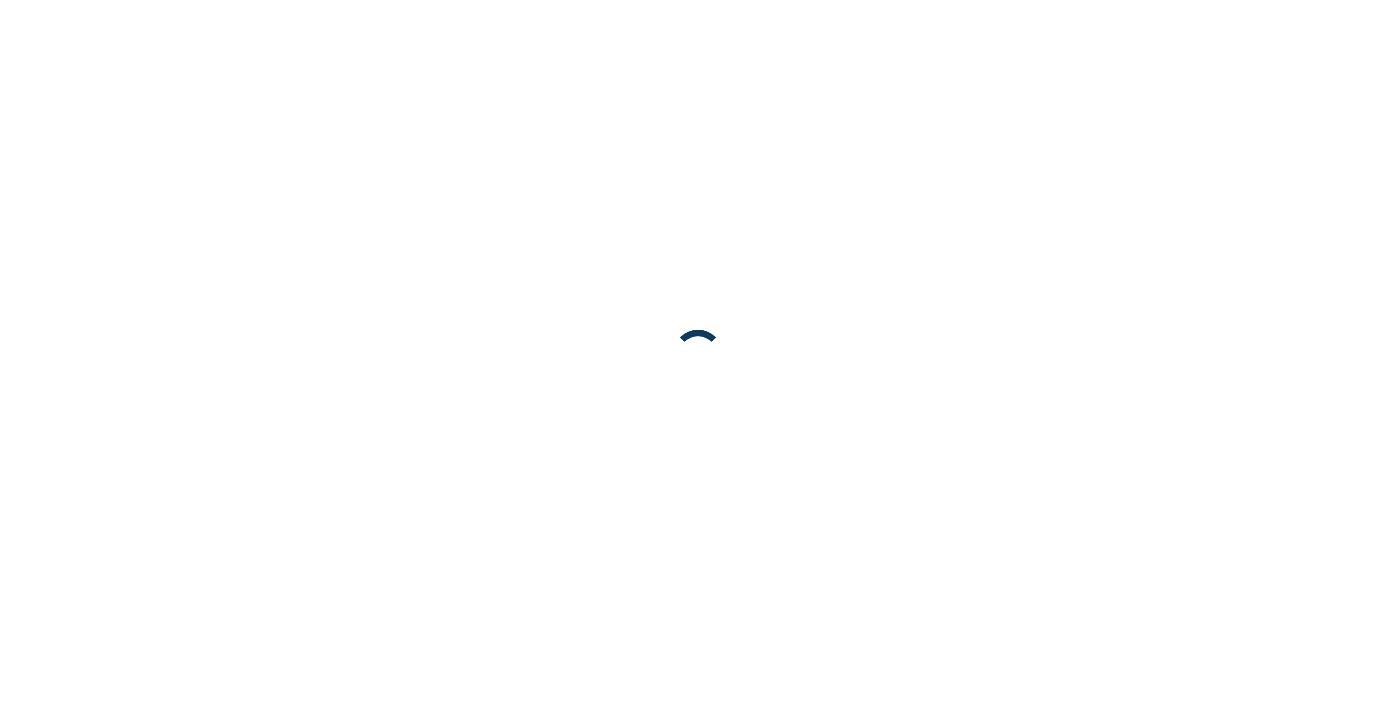 scroll, scrollTop: 0, scrollLeft: 0, axis: both 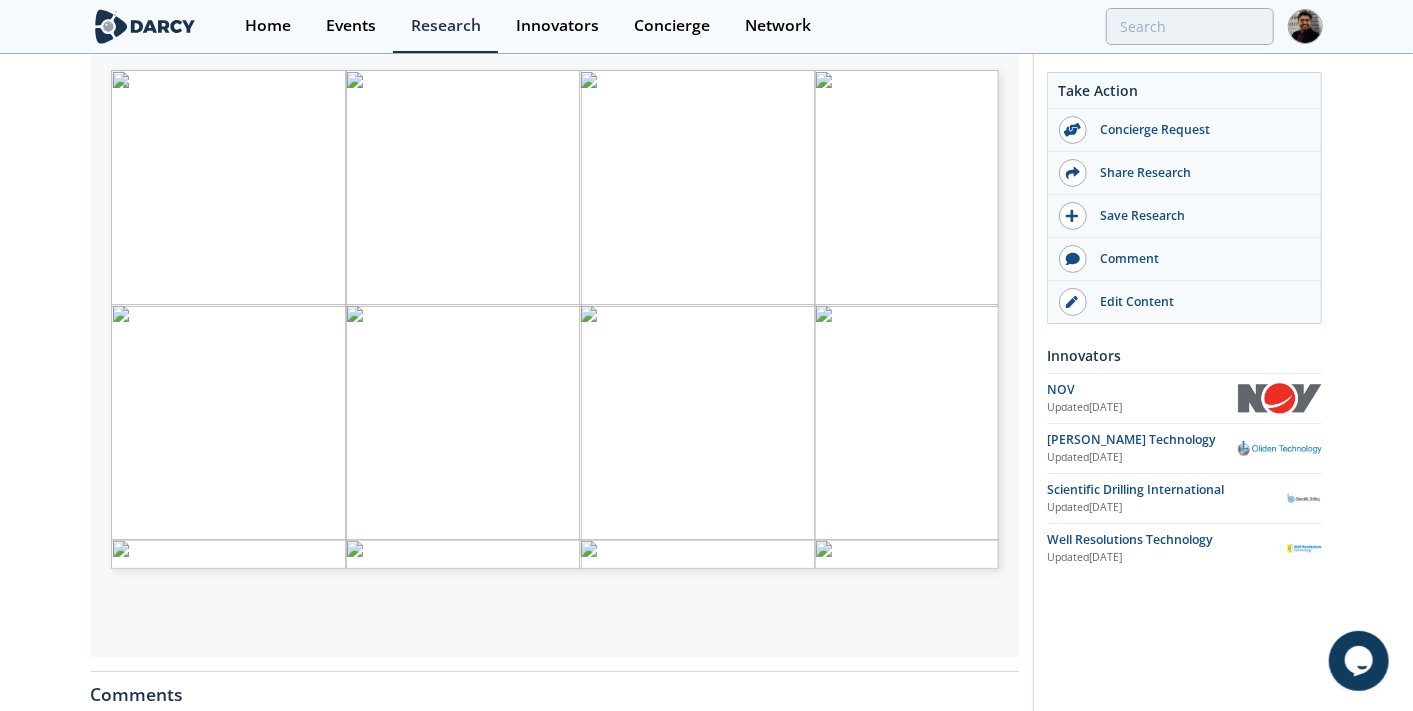 type on "3" 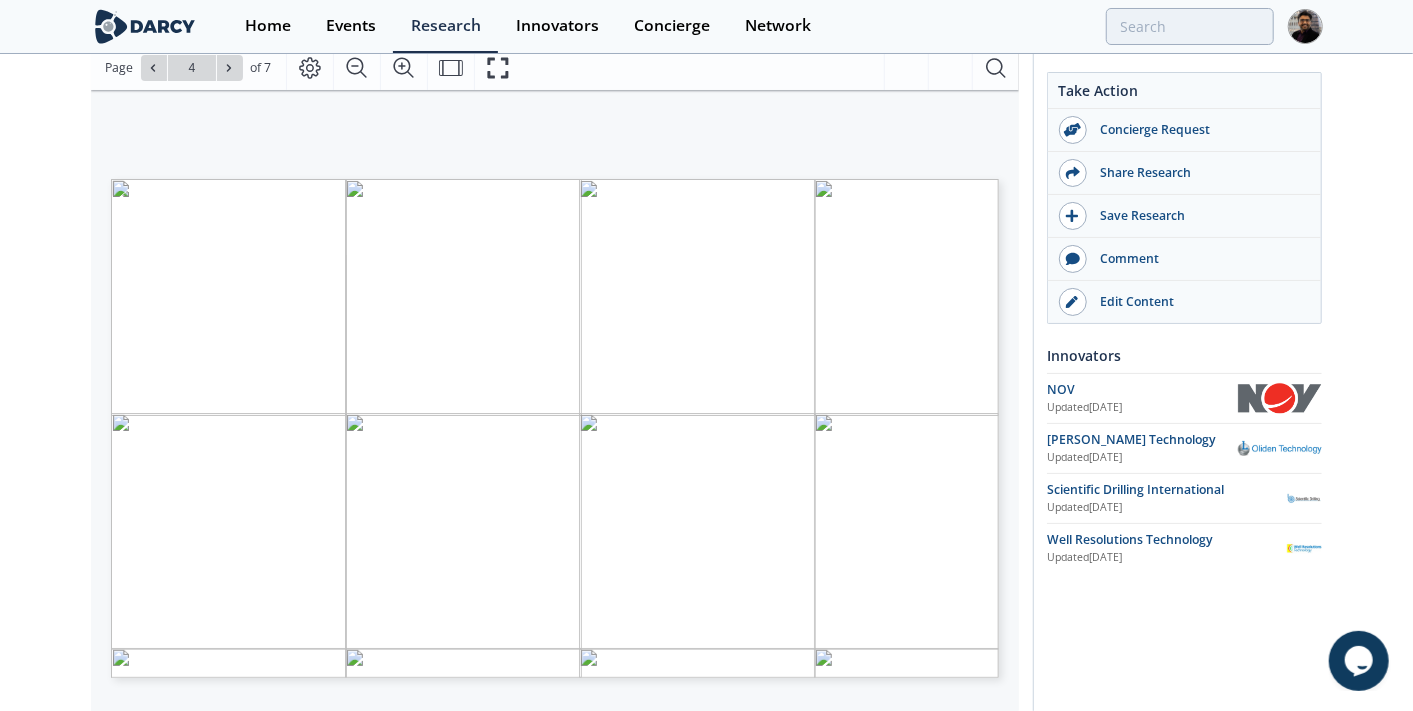 scroll, scrollTop: 333, scrollLeft: 0, axis: vertical 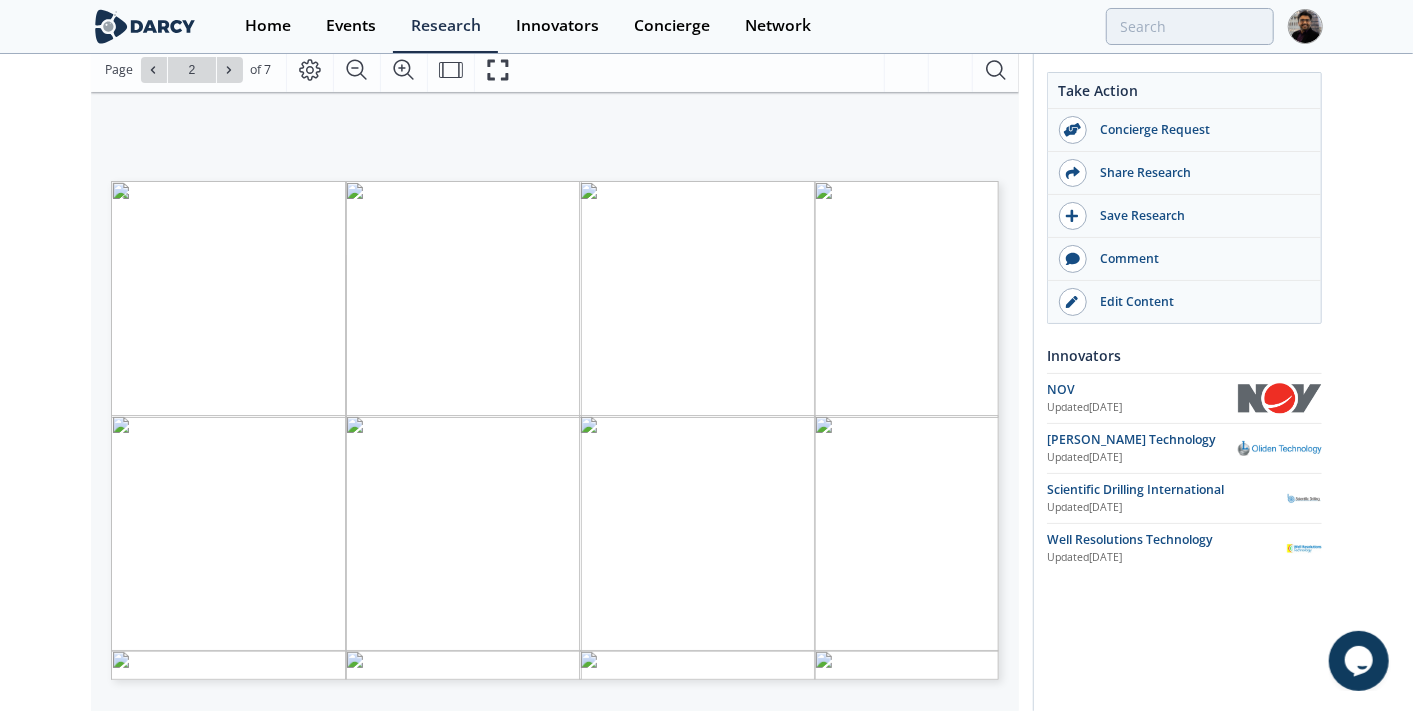 type on "3" 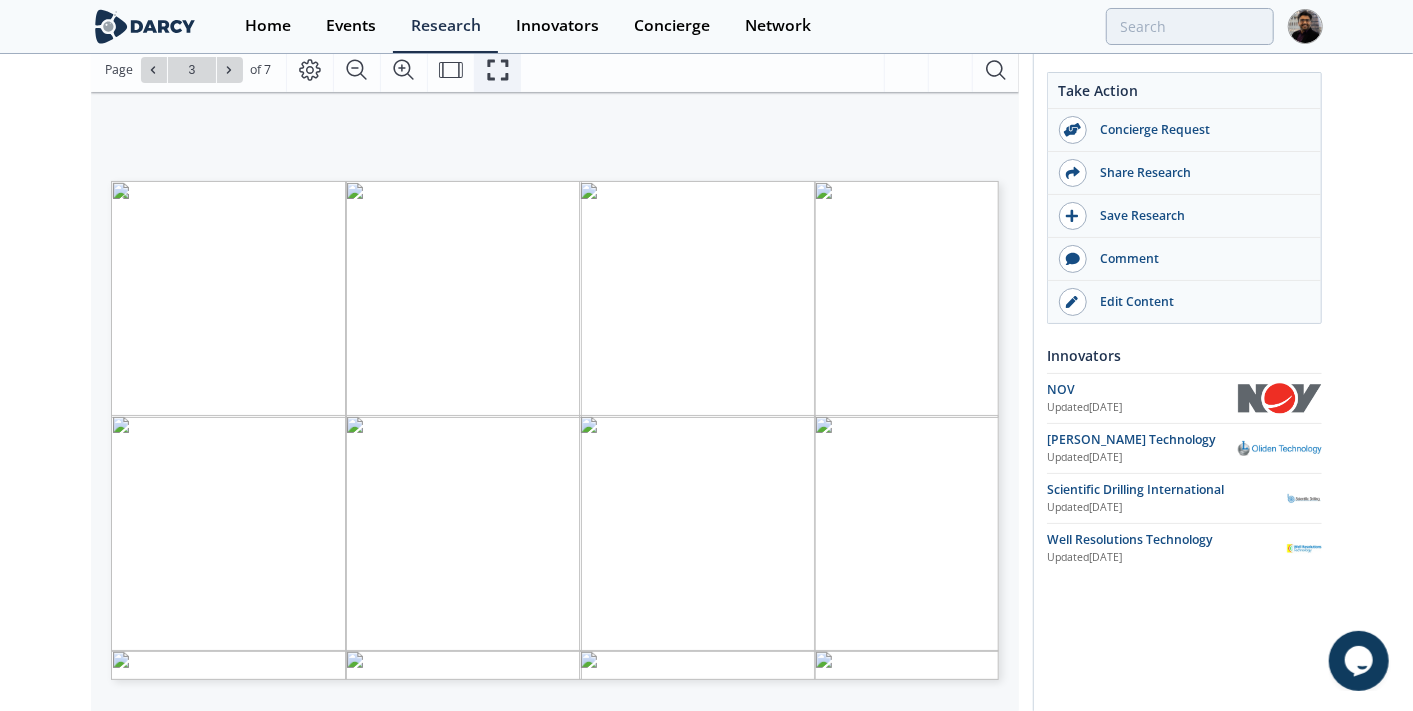 click 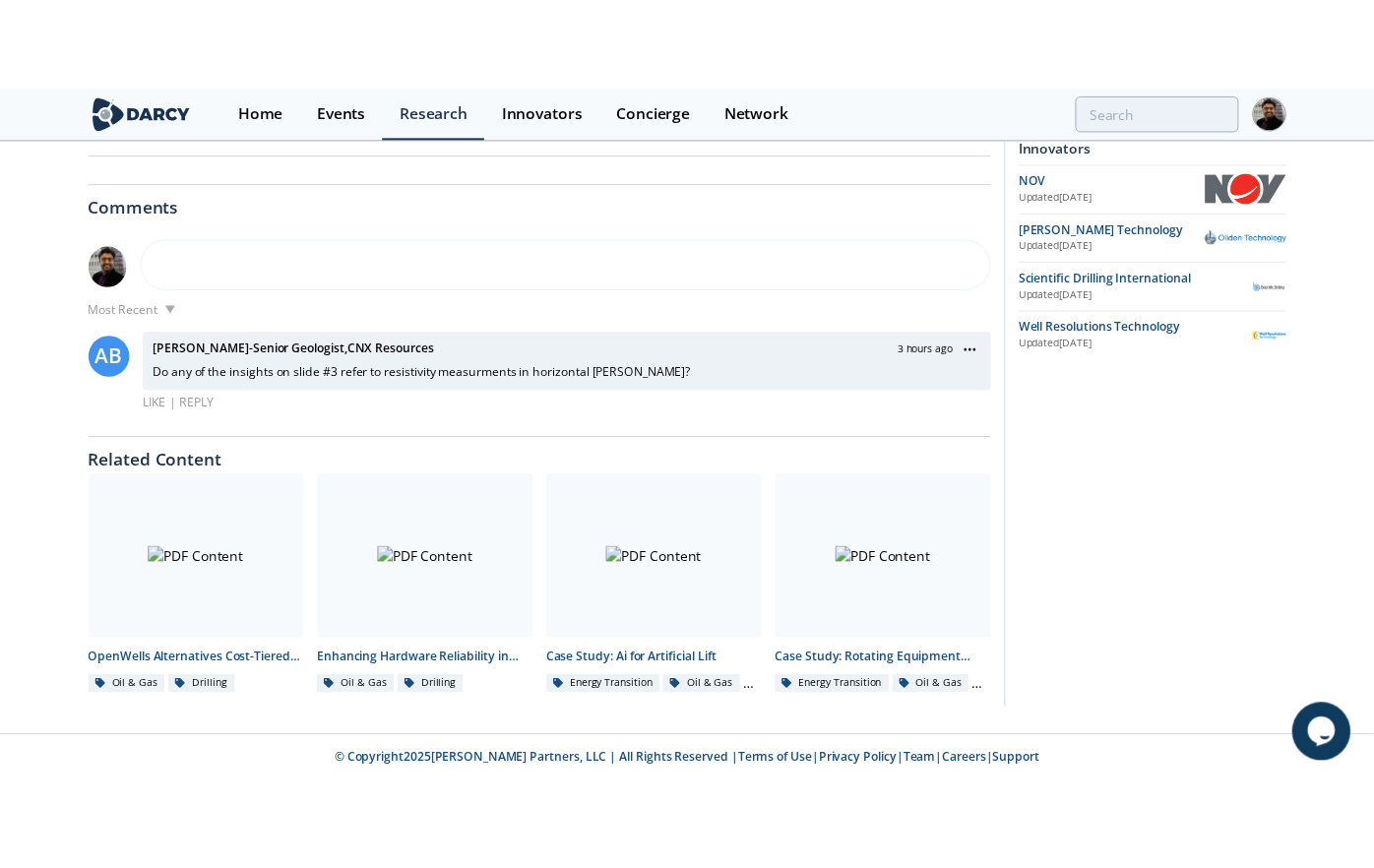 scroll, scrollTop: 0, scrollLeft: 0, axis: both 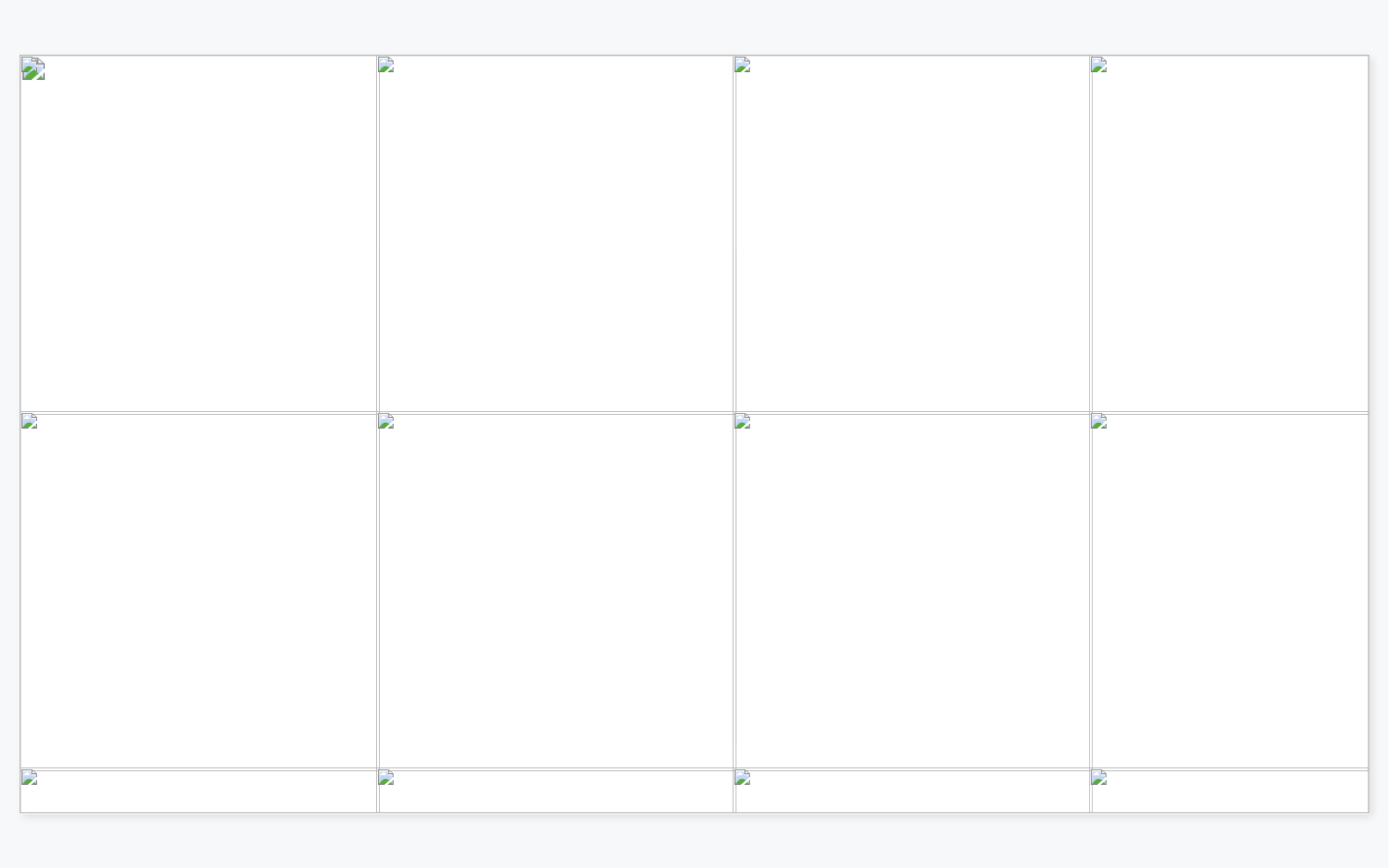 click on "globally" at bounding box center [899, 299] 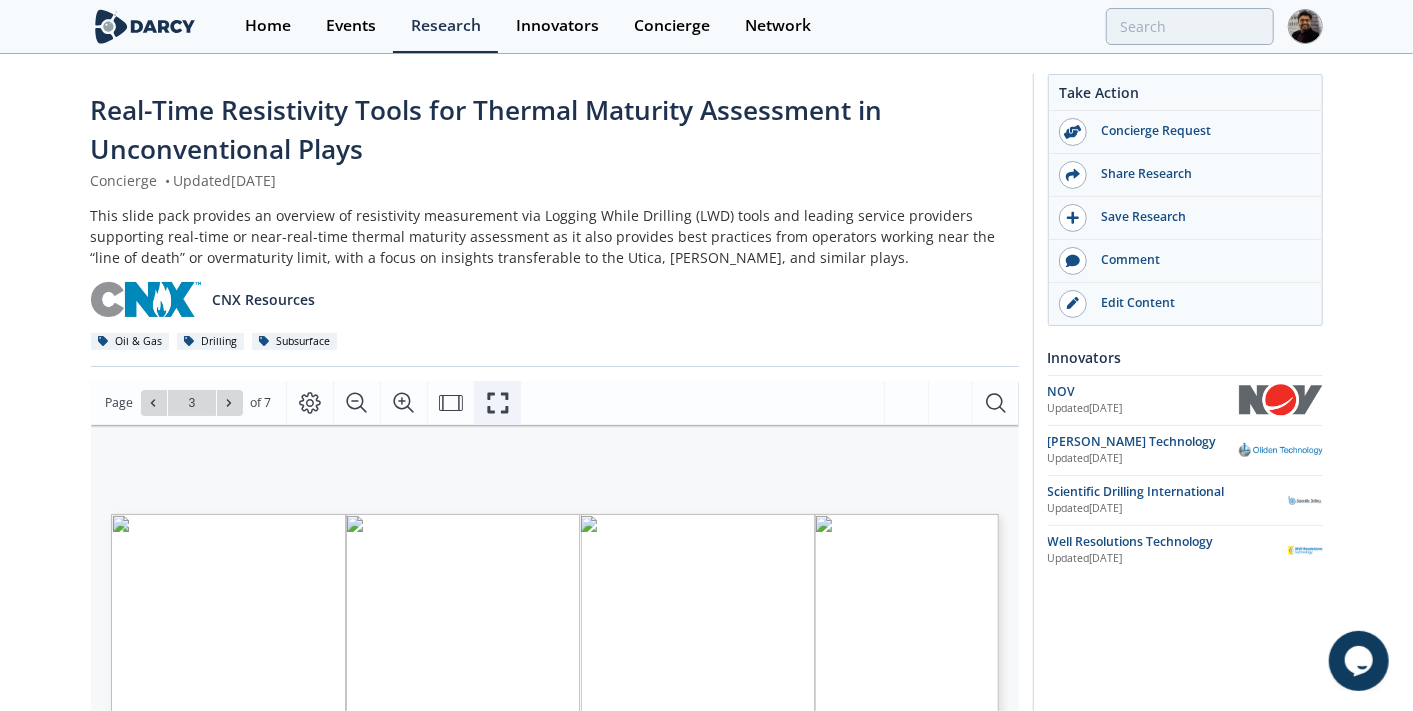click 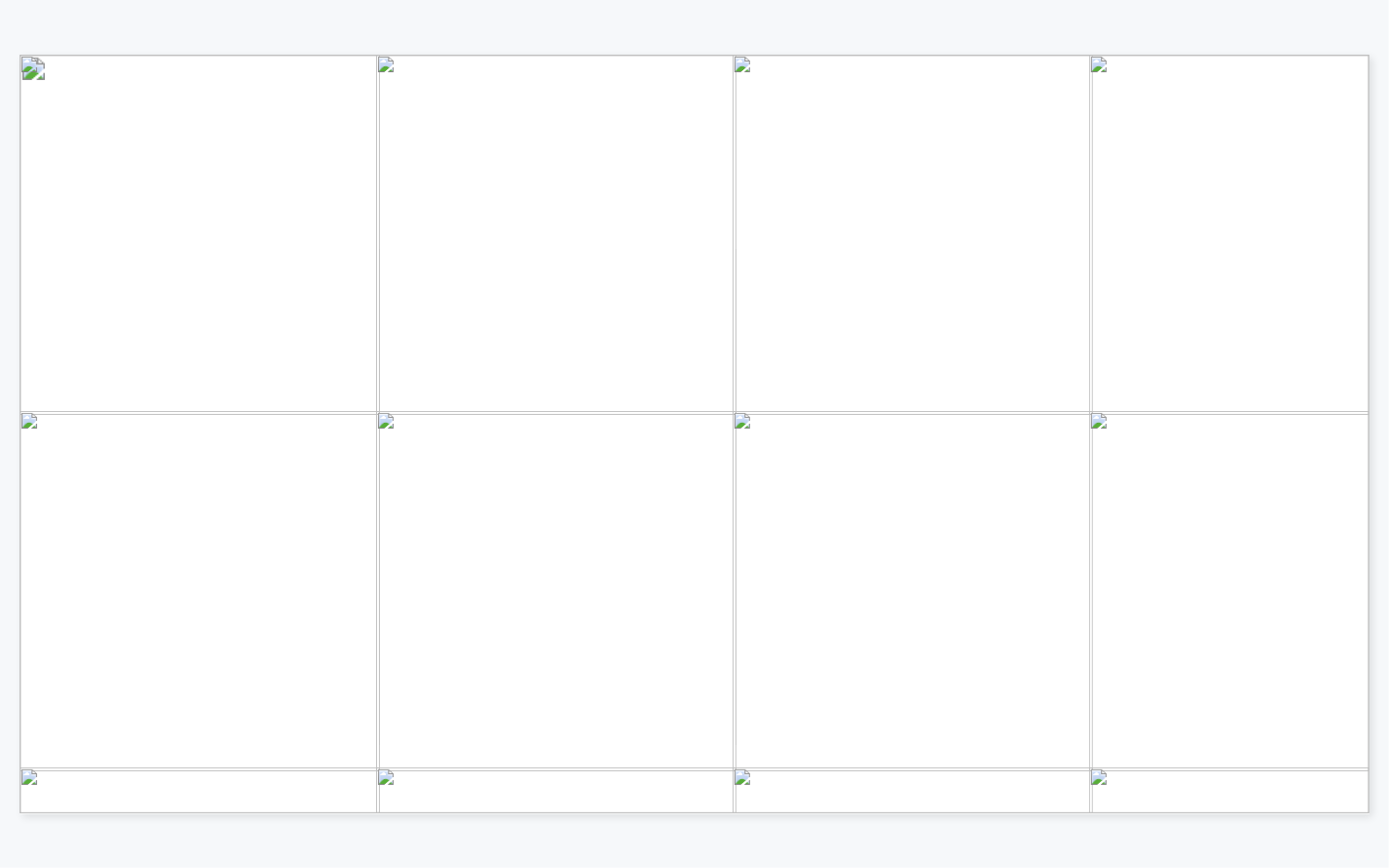 click on "global unconventional plays" at bounding box center [1189, 376] 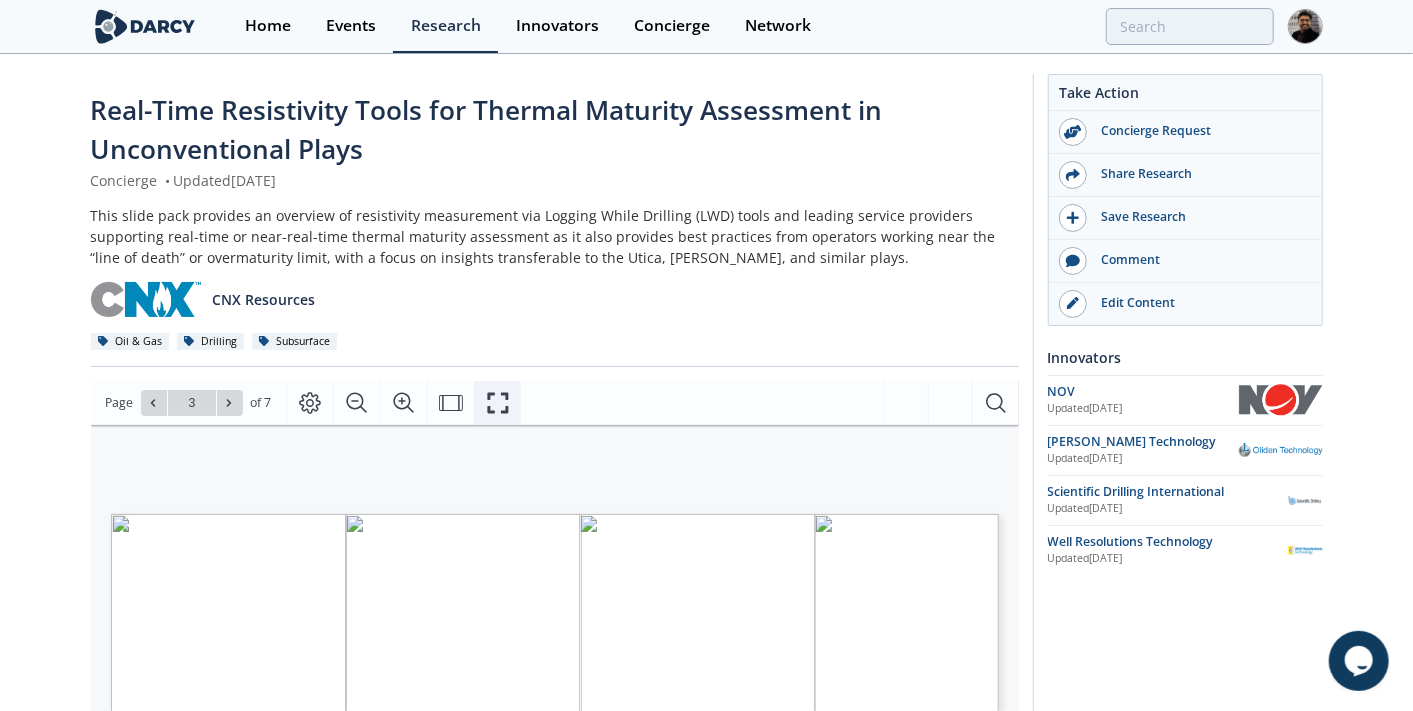 click 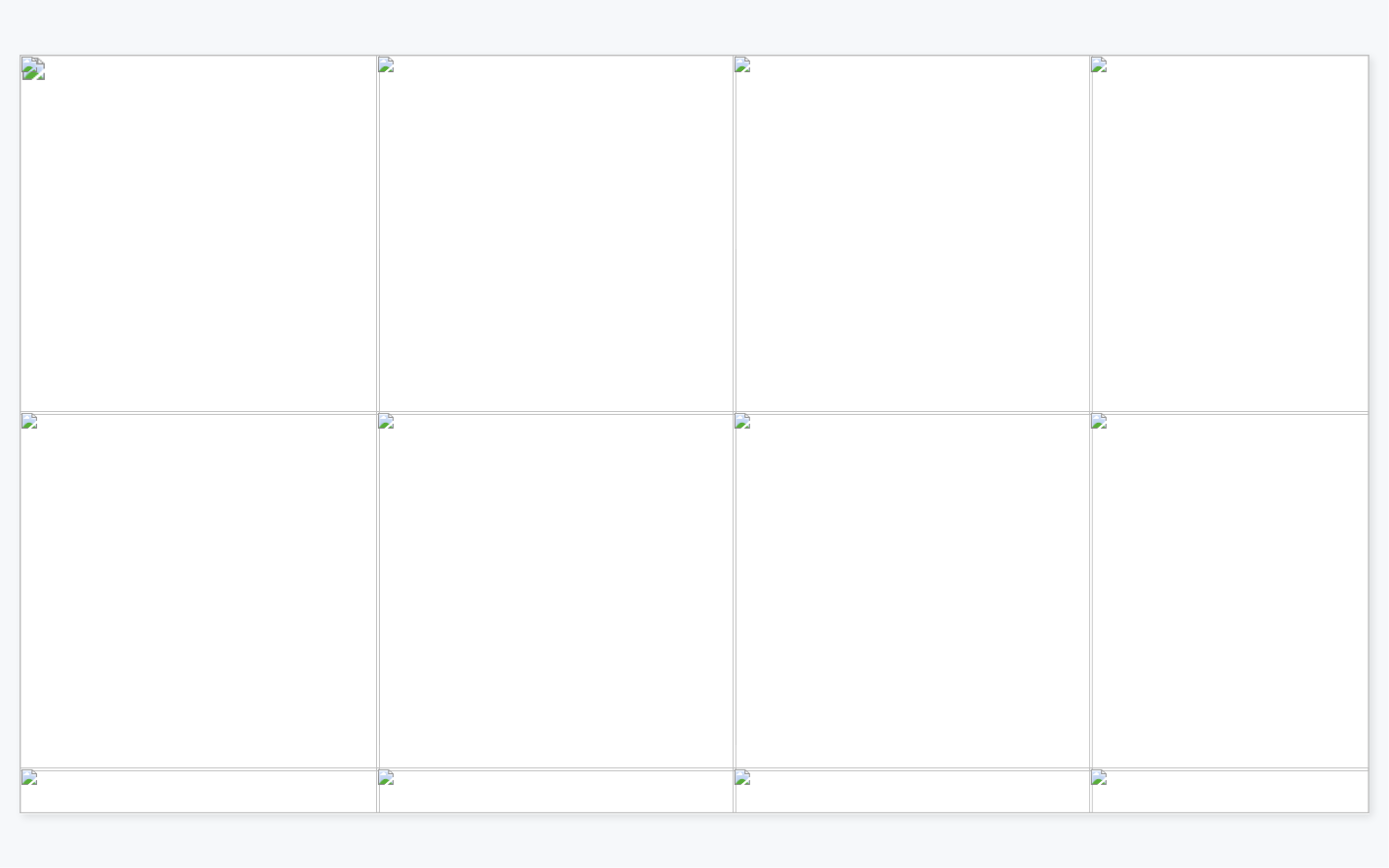 click on "Chevron" at bounding box center (1162, 435) 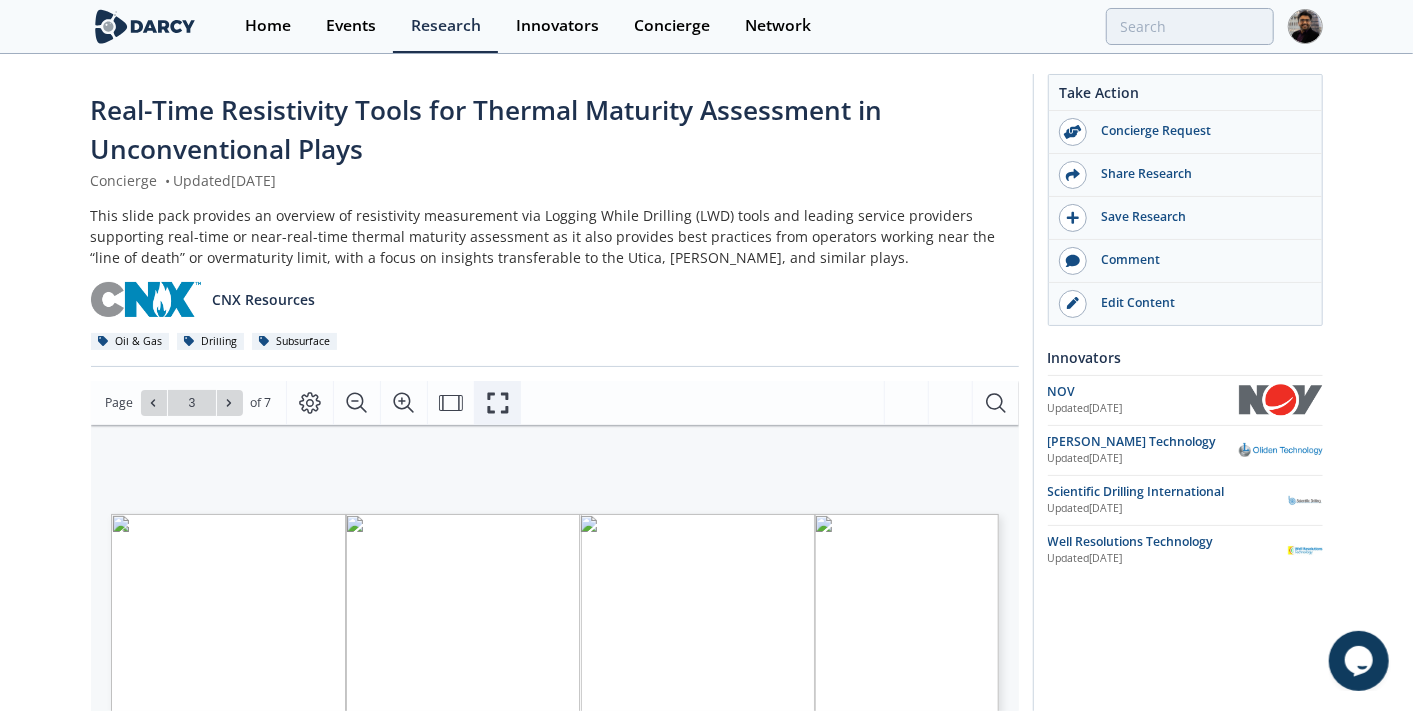 click 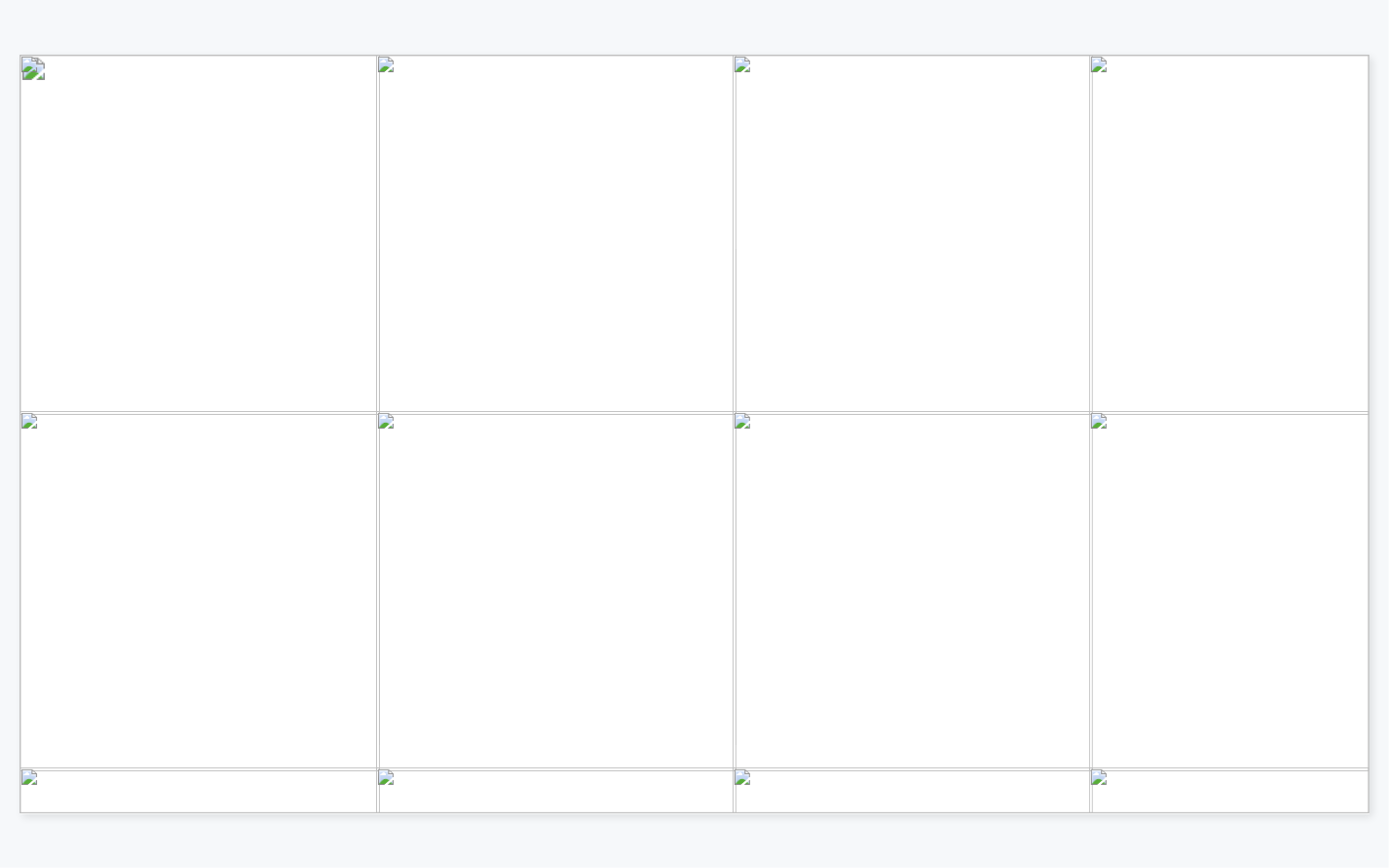 click on "ADNOC" at bounding box center (1238, 435) 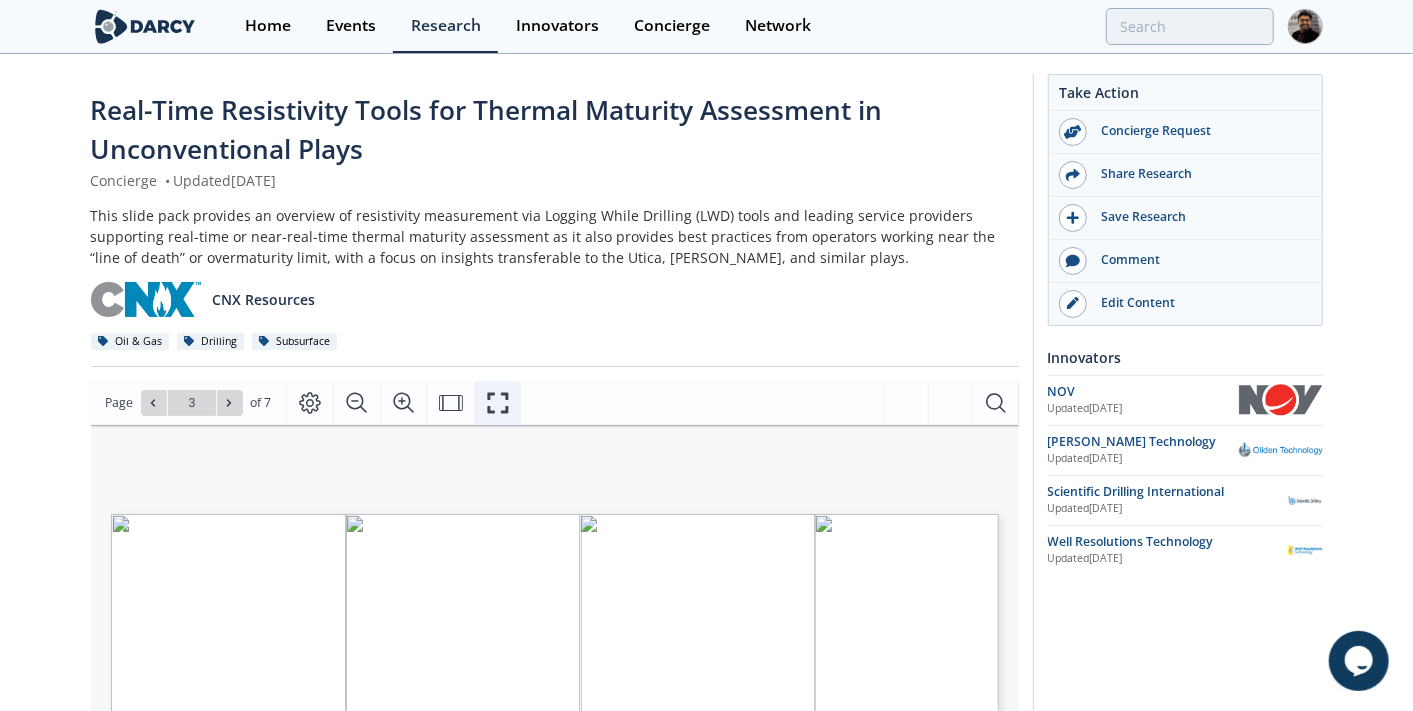 click at bounding box center (497, 403) 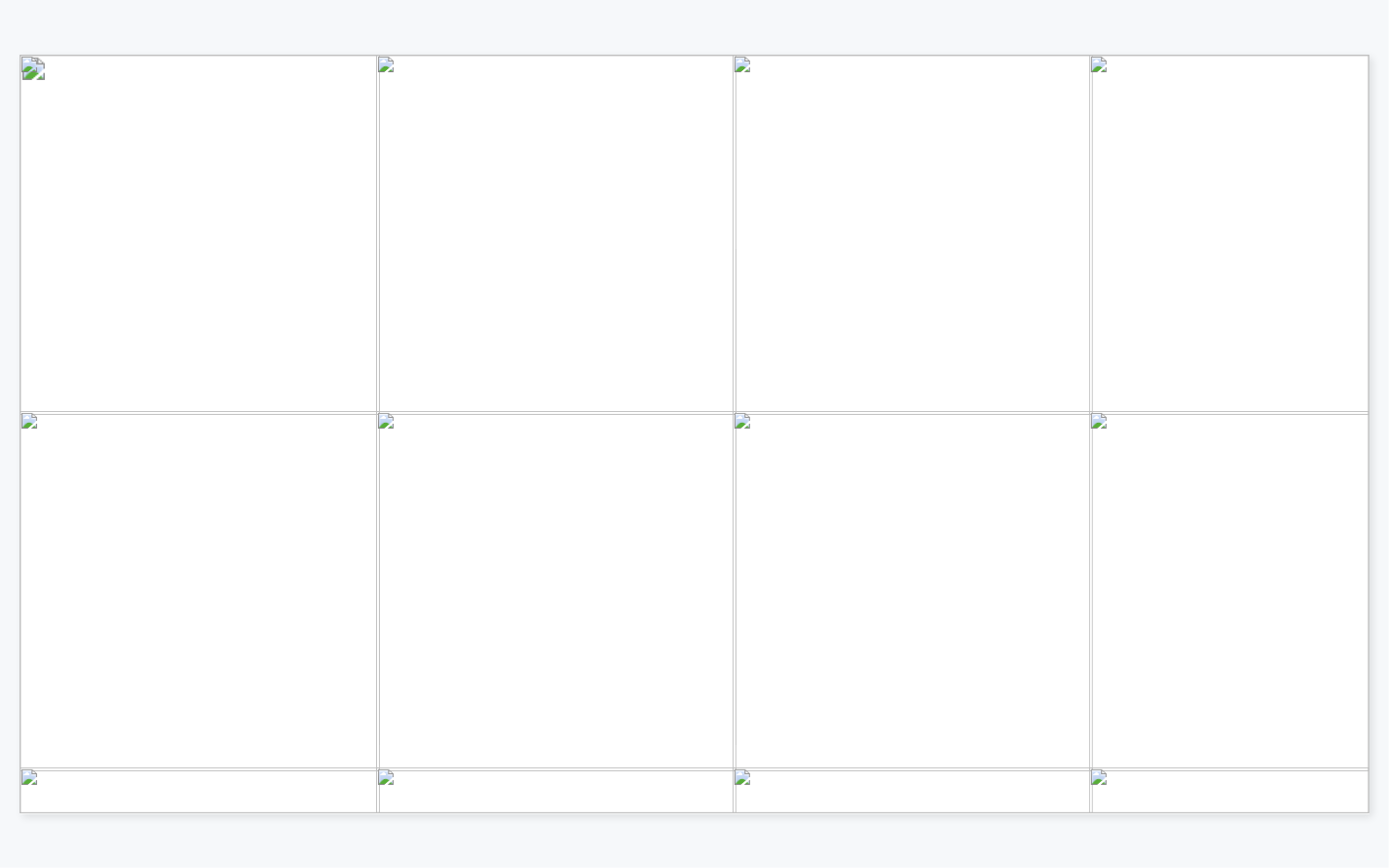 click on "[GEOGRAPHIC_DATA]" at bounding box center (1352, 514) 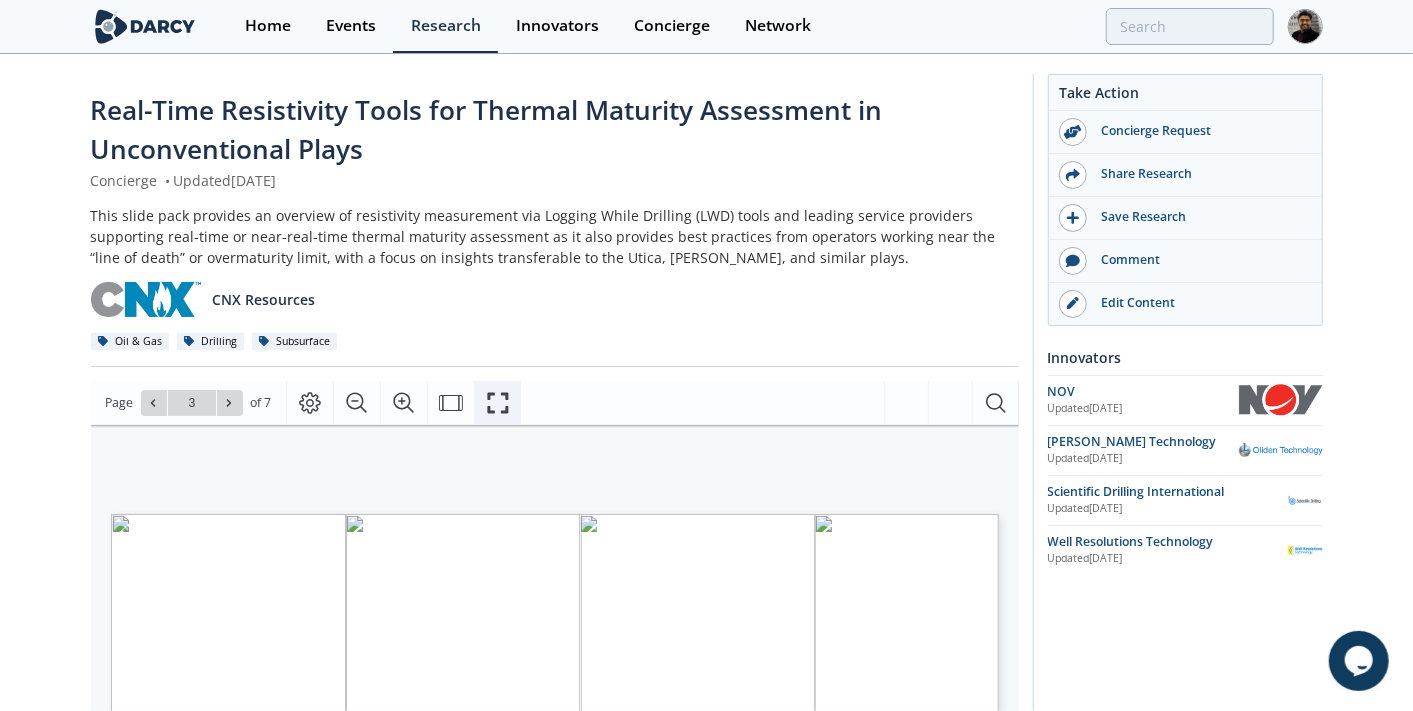 click 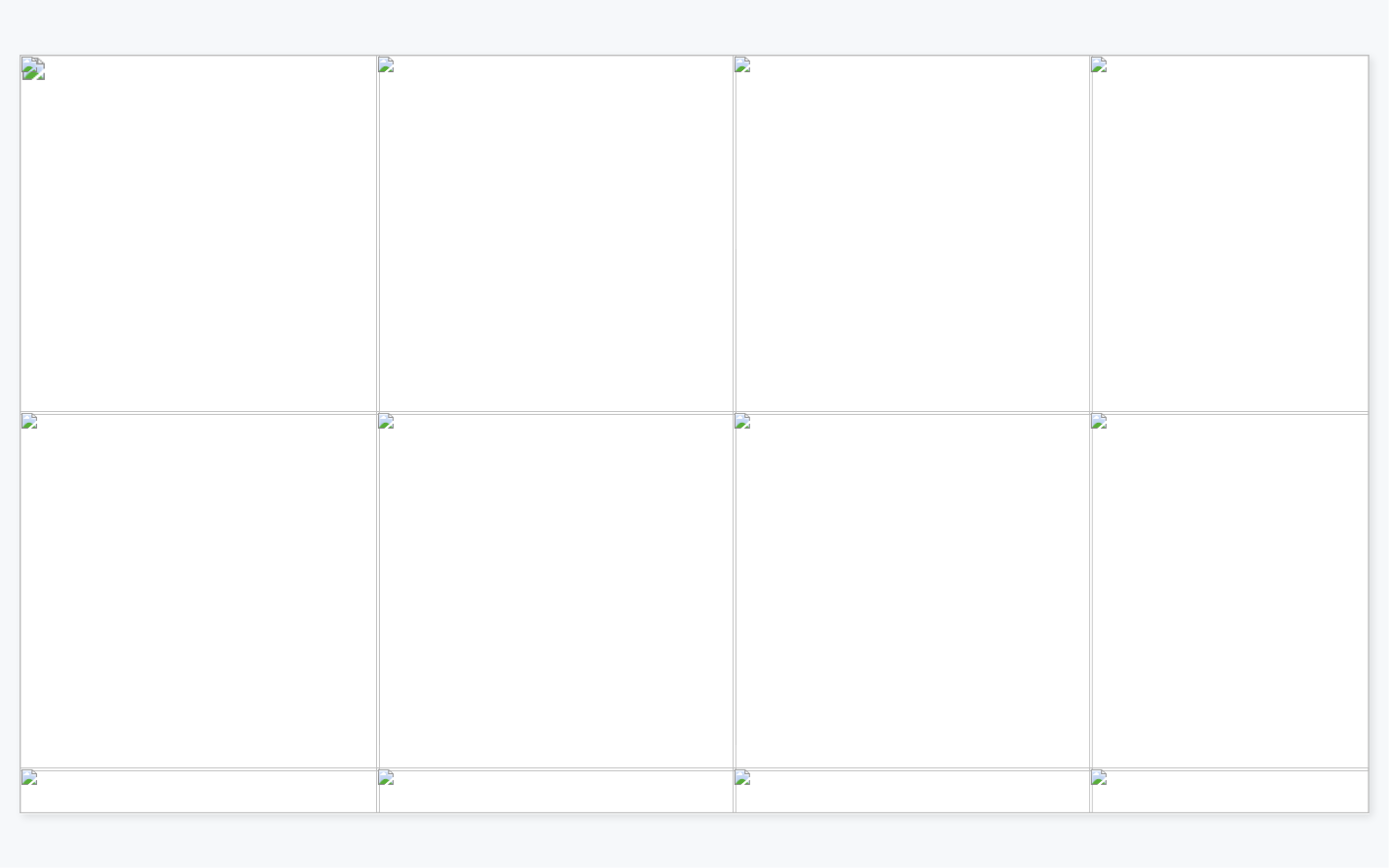 click on "well placement in pay zones" at bounding box center [988, 575] 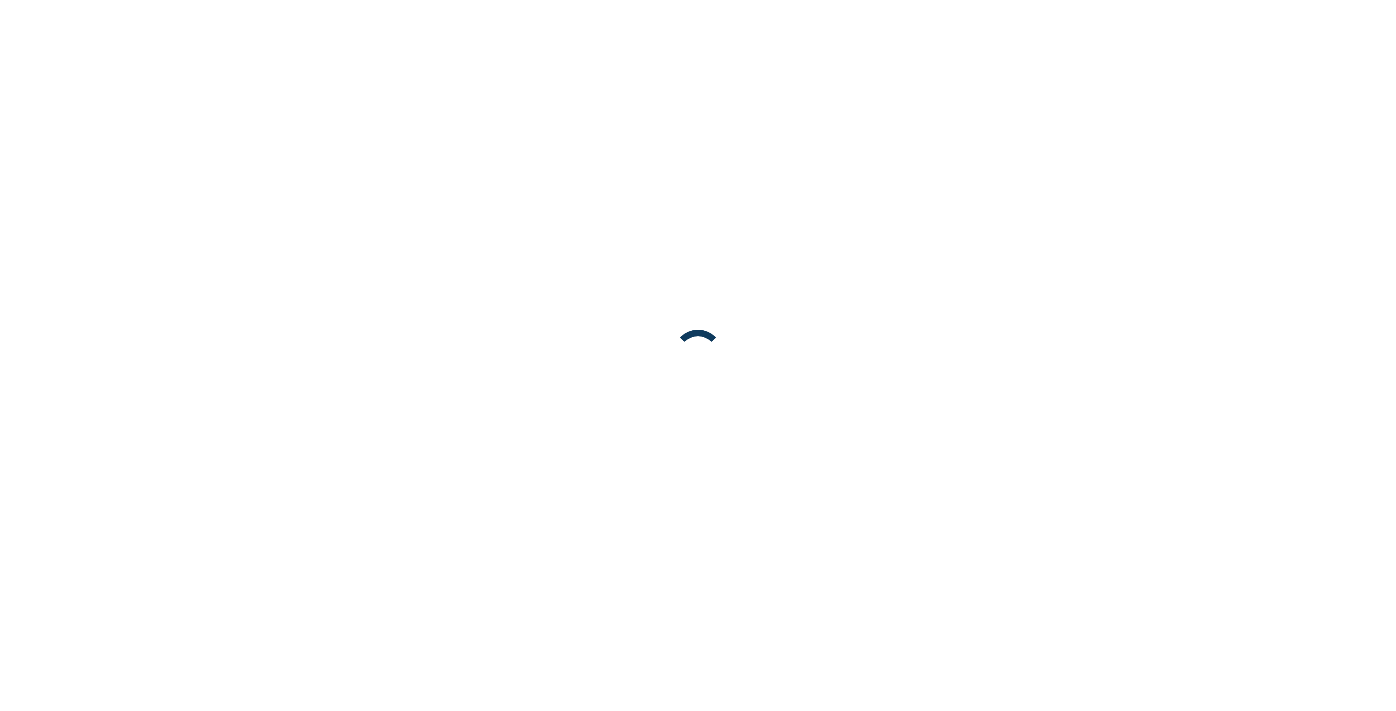 scroll, scrollTop: 0, scrollLeft: 0, axis: both 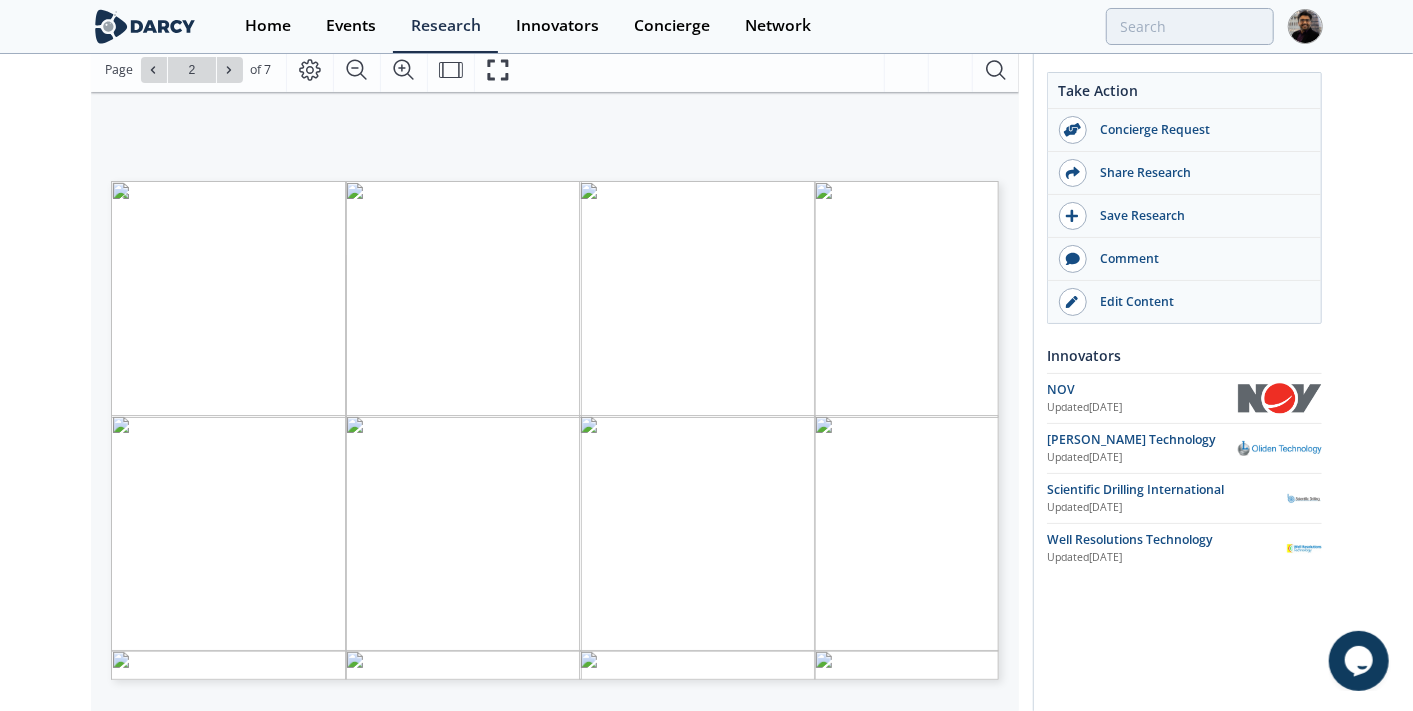type on "1" 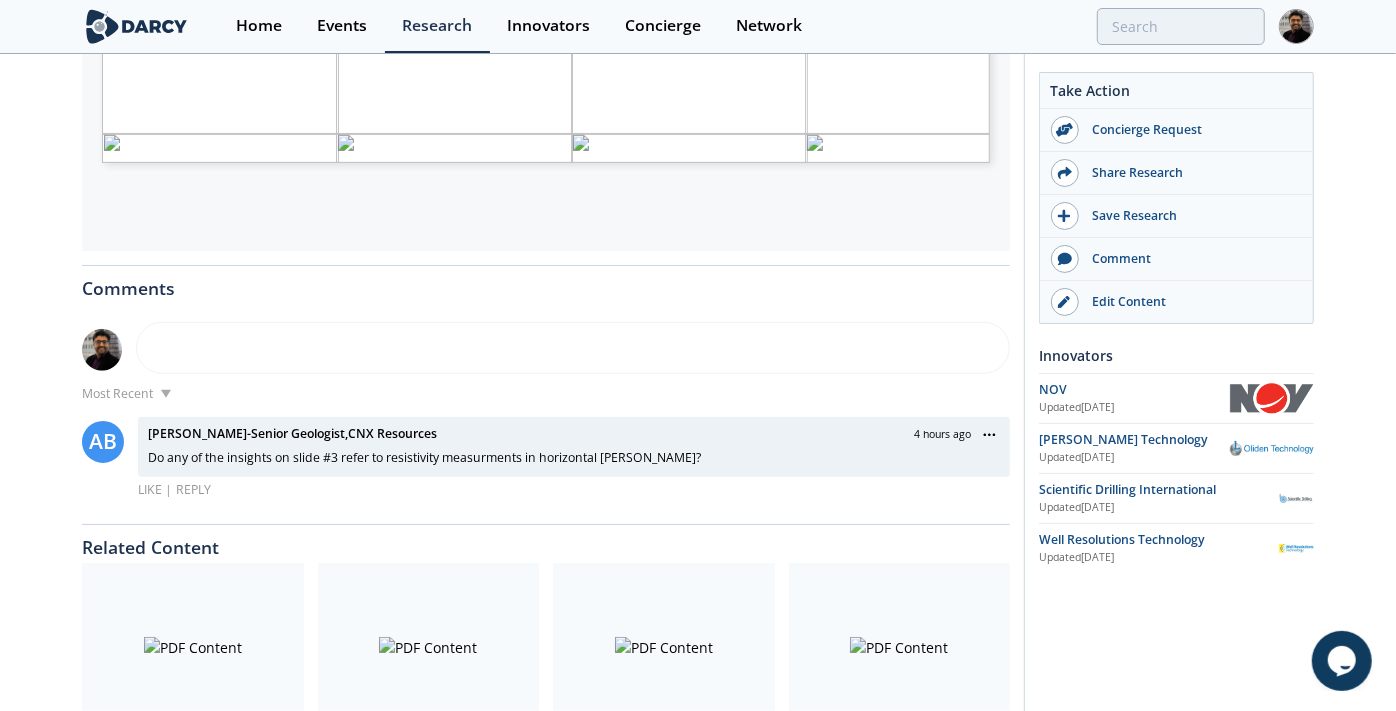 scroll, scrollTop: 1000, scrollLeft: 0, axis: vertical 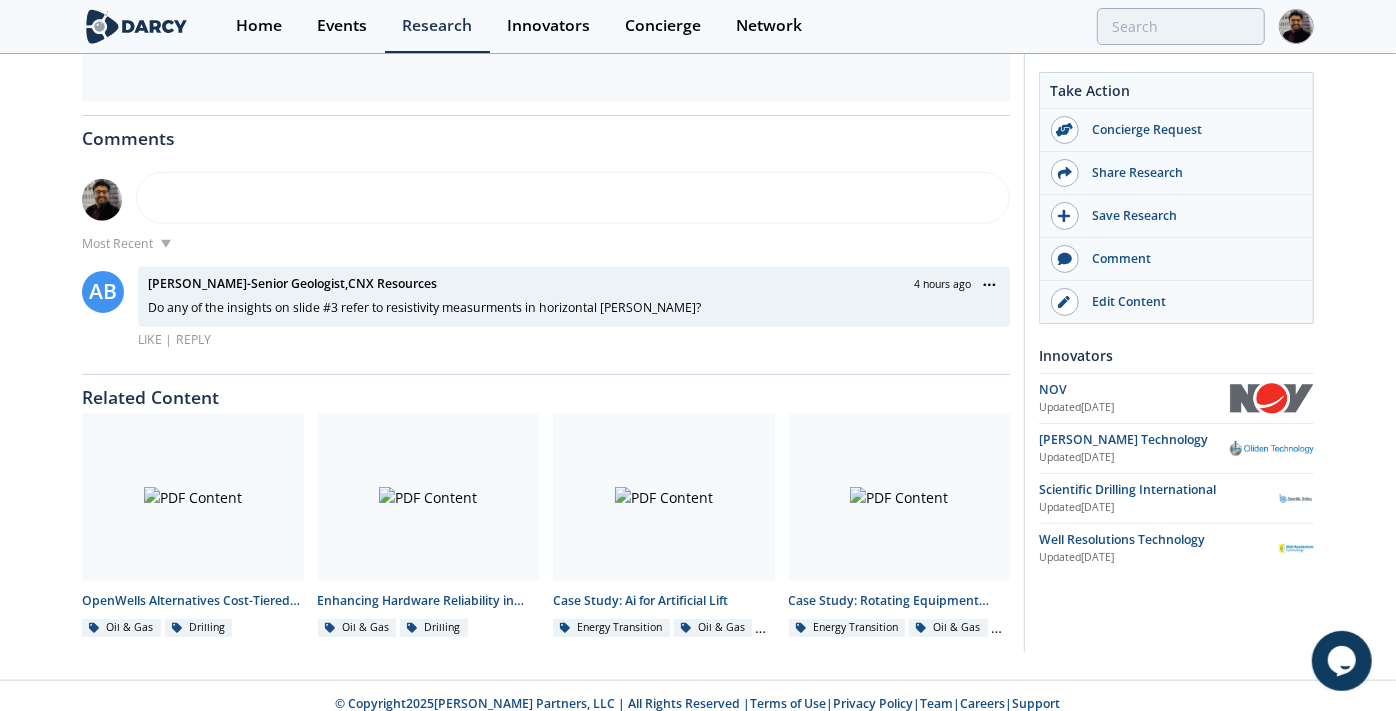 click on "Like" at bounding box center (150, 340) 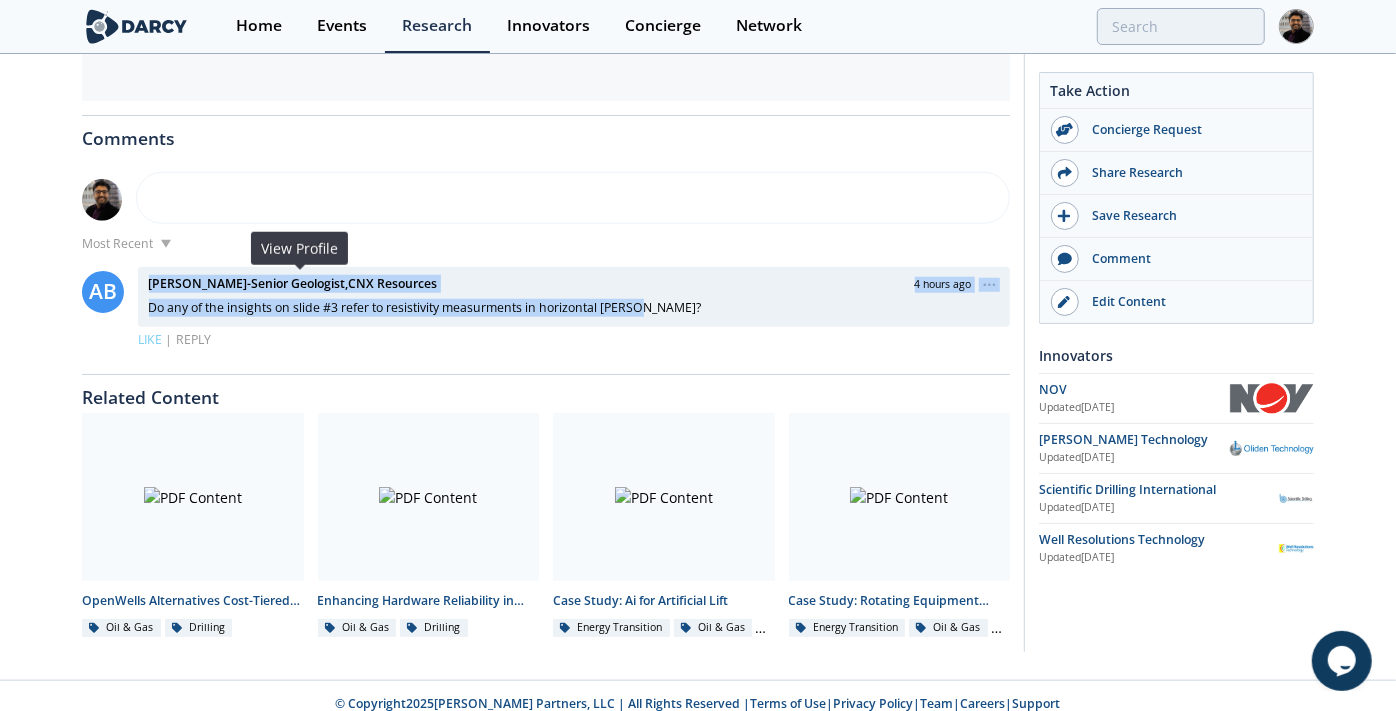 drag, startPoint x: 642, startPoint y: 303, endPoint x: 149, endPoint y: 282, distance: 493.44705 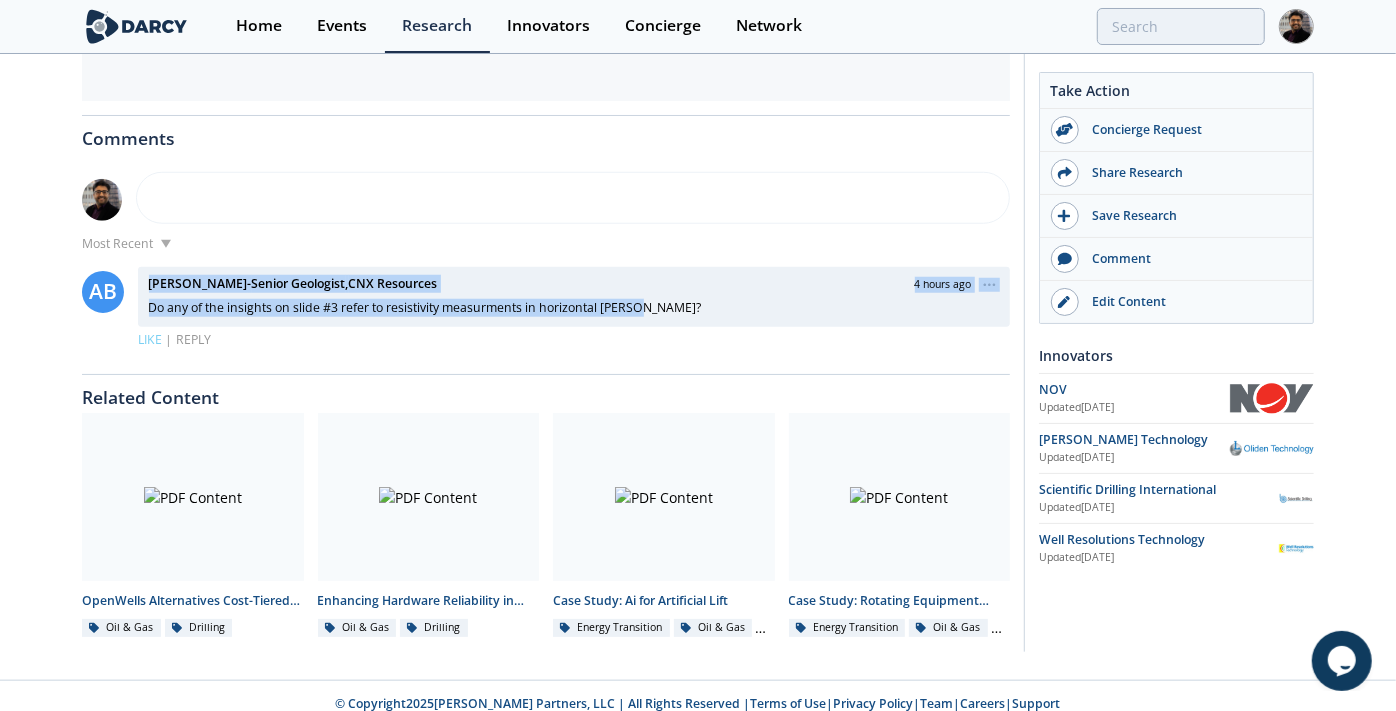 click on "REPLY" at bounding box center (193, 340) 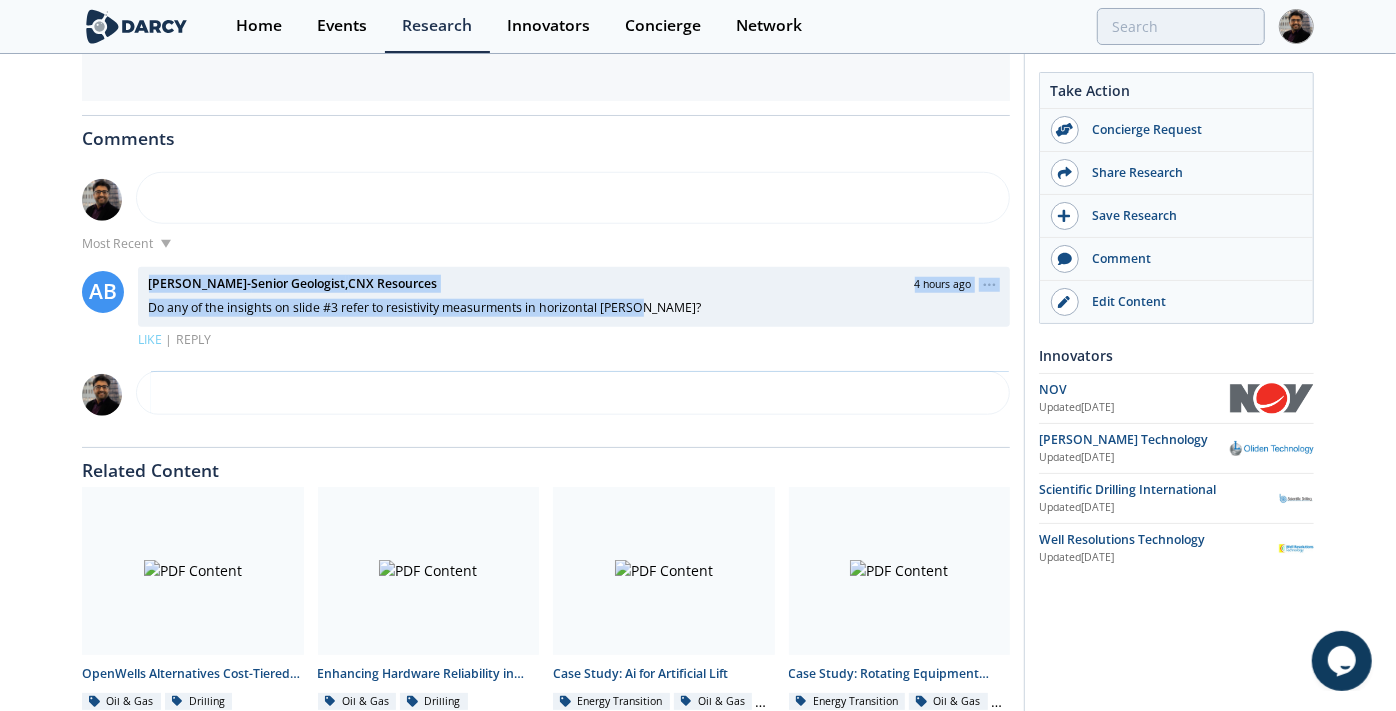 click at bounding box center [580, 393] 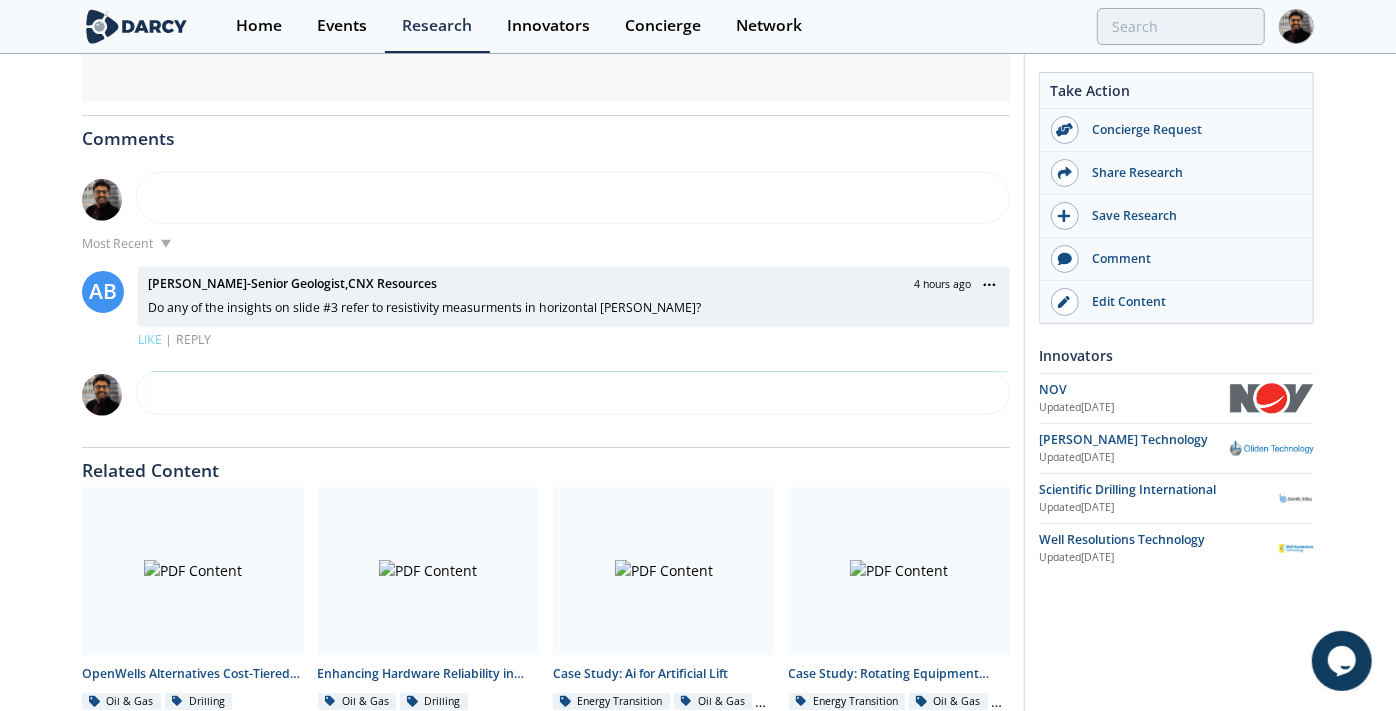 paste on "Hi Andrew – great question! Yes, the insights on Slide #3 do refer specifically to resistivity measurements in horizontal wells. The case studies shared in the Darcy Insights section all support this, including examples from Halliburton, Weatherford, Baker Hughes, and Oliden.
I’ll follow up via email shortly with the full feedback package and direct links to each case study. Appreciate your engagement!" 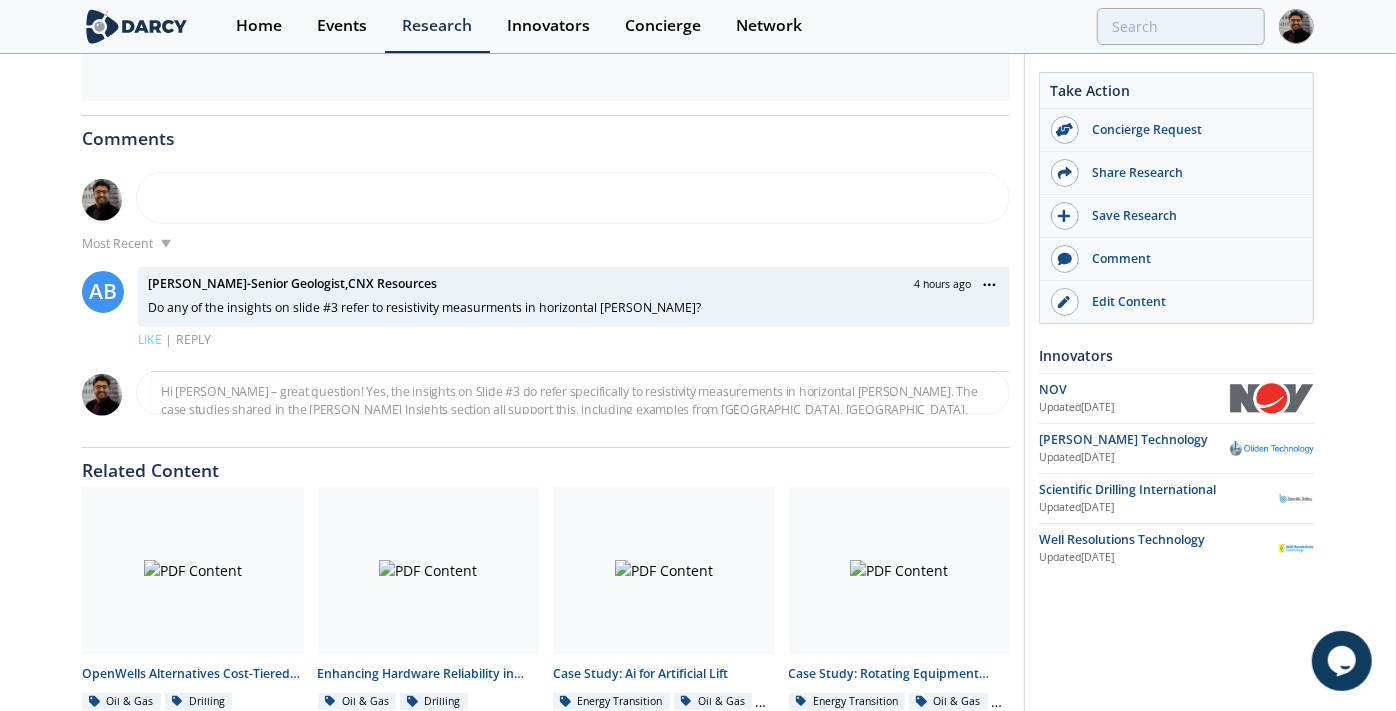 scroll, scrollTop: 59, scrollLeft: 0, axis: vertical 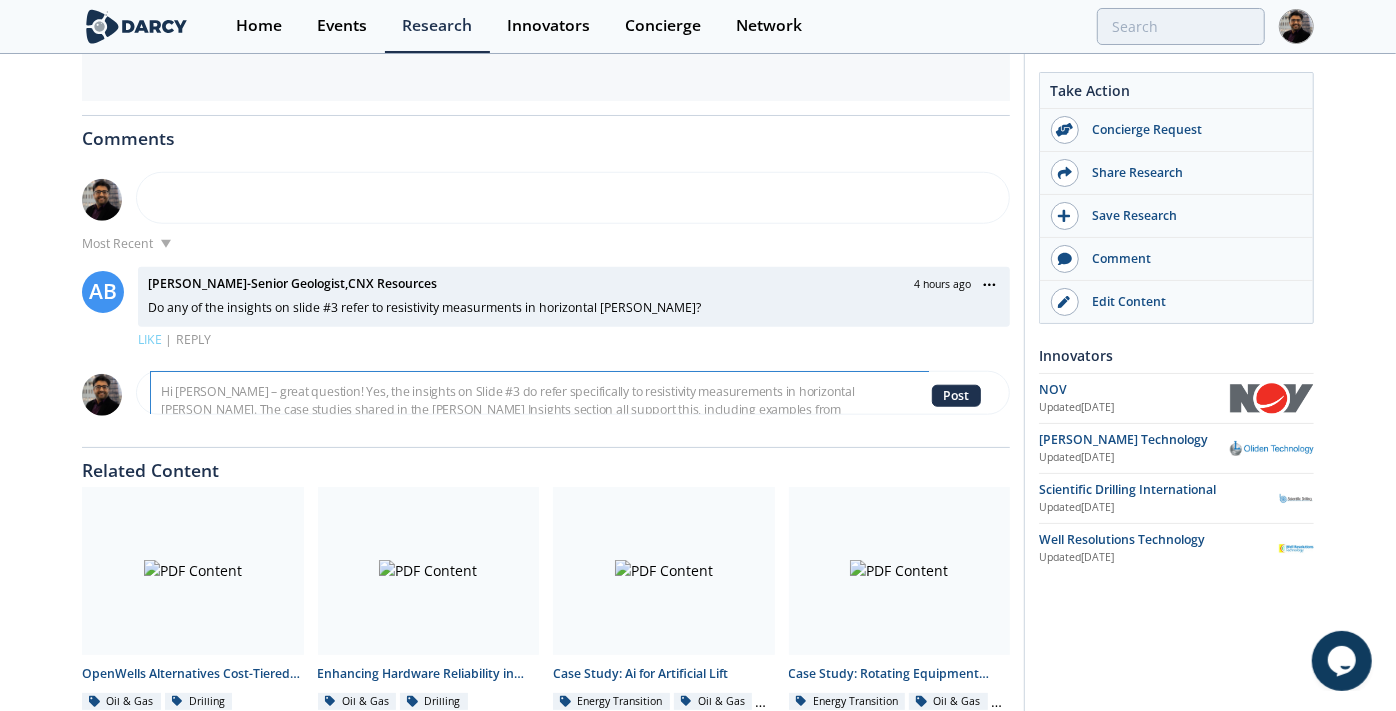 click at bounding box center (540, 393) 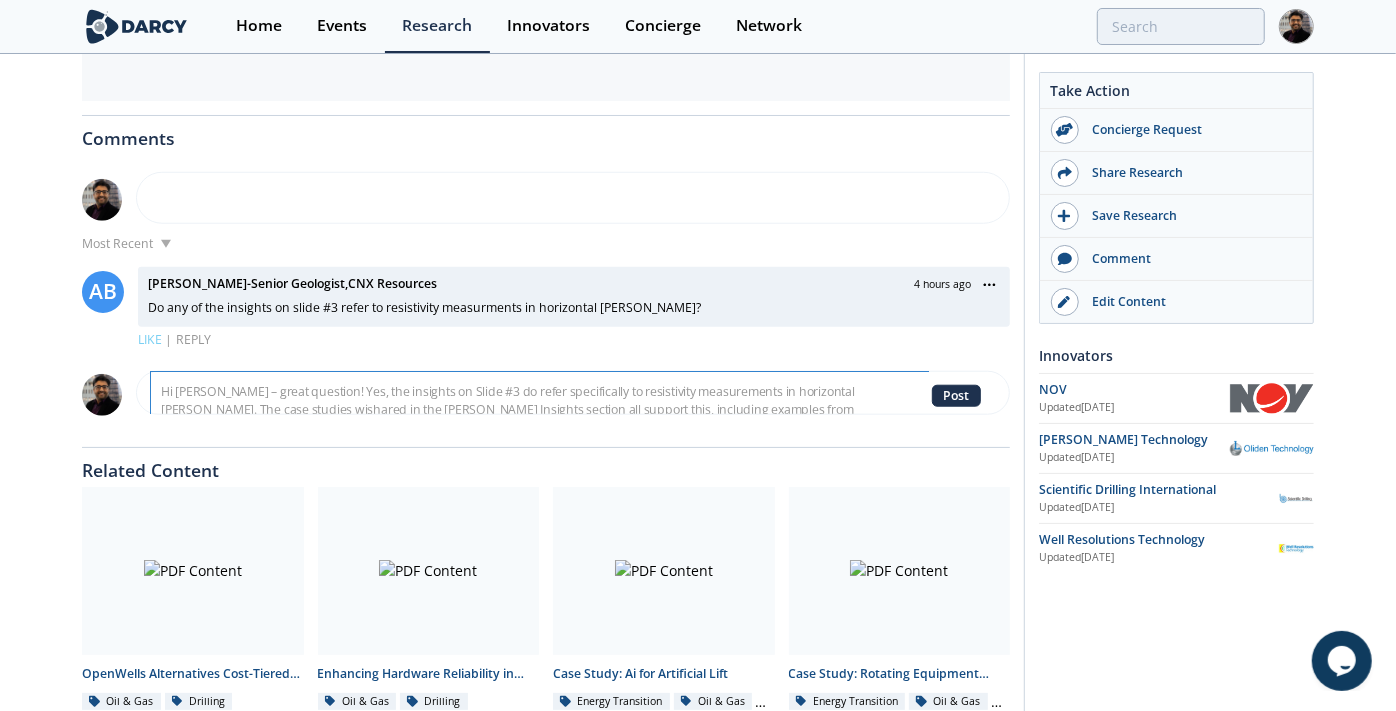 scroll, scrollTop: 4, scrollLeft: 0, axis: vertical 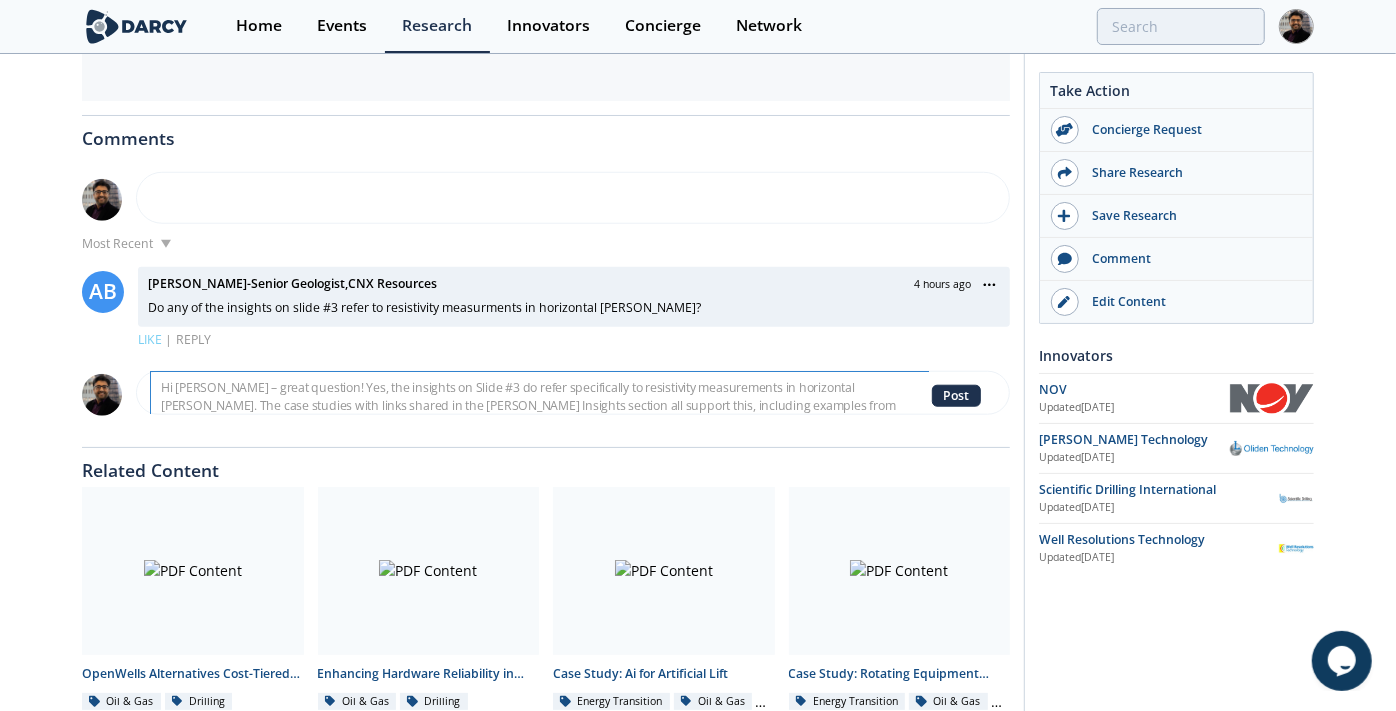 click at bounding box center (540, 393) 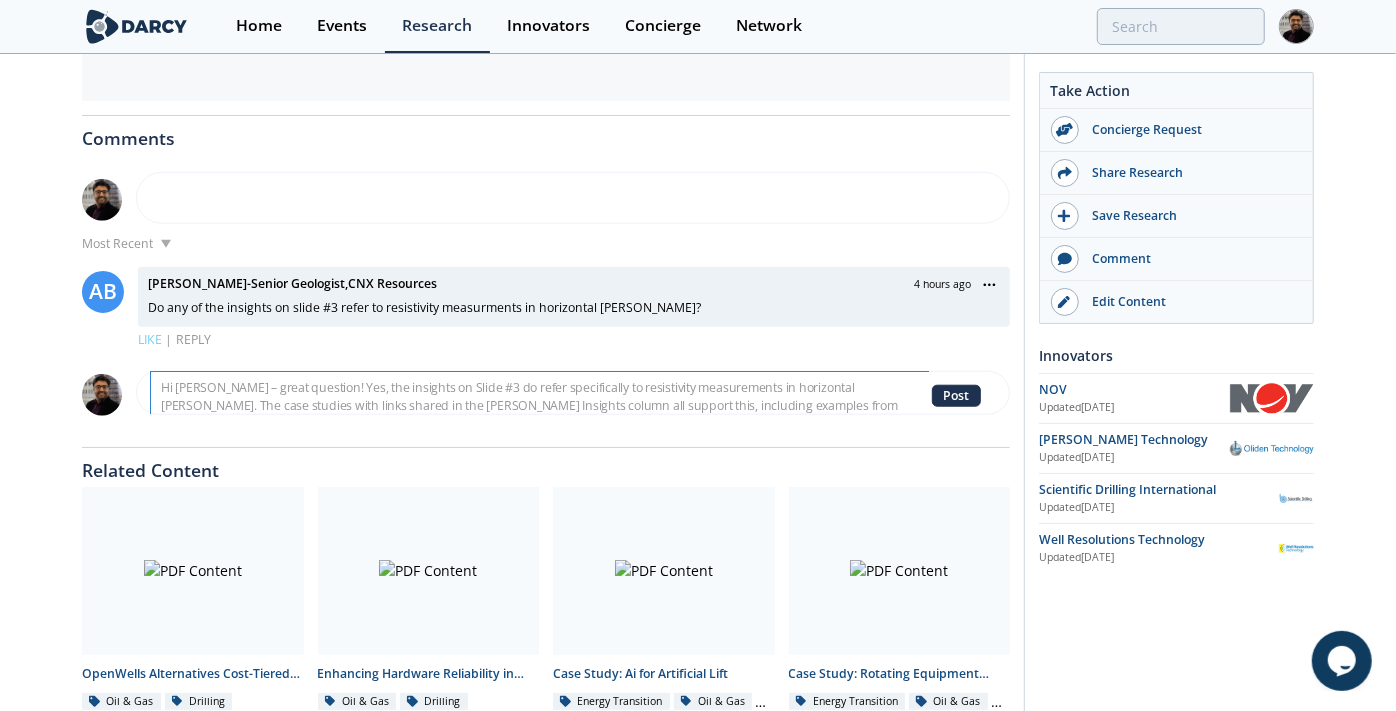 scroll, scrollTop: 0, scrollLeft: 0, axis: both 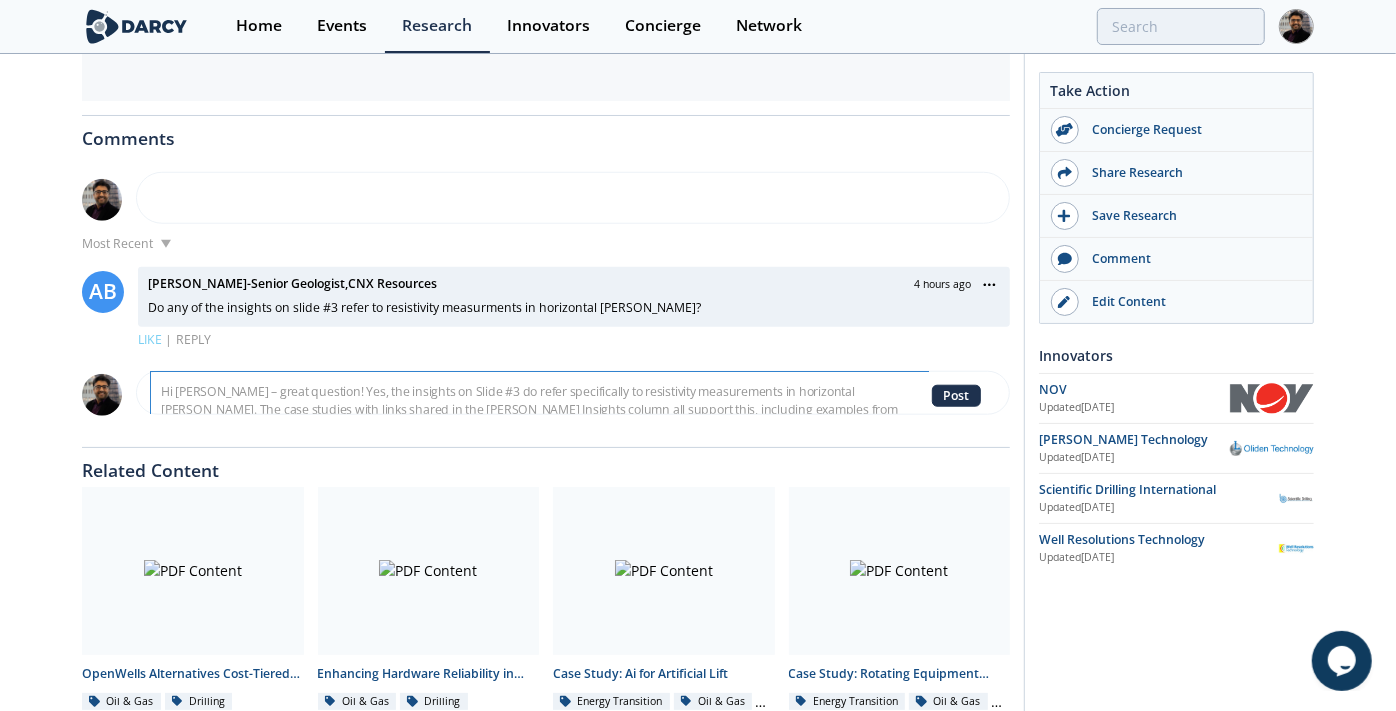 click at bounding box center (540, 393) 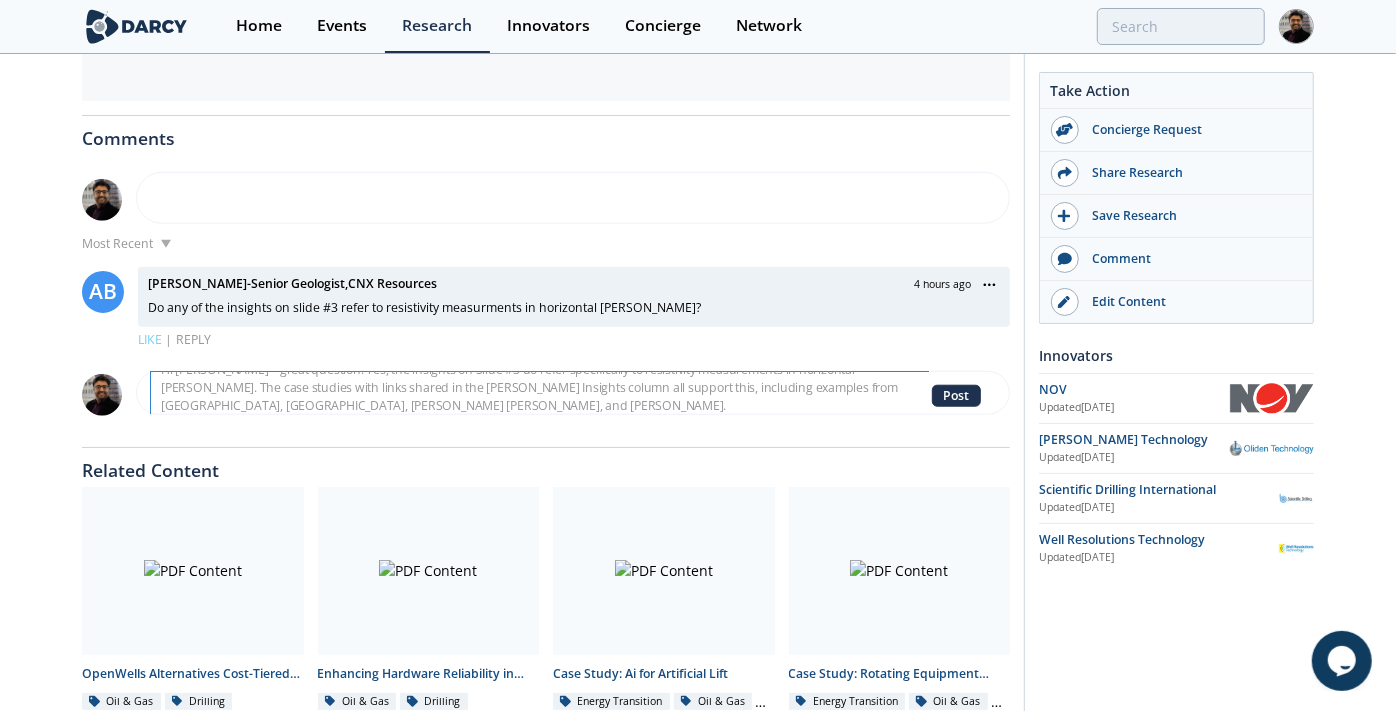 scroll, scrollTop: 40, scrollLeft: 0, axis: vertical 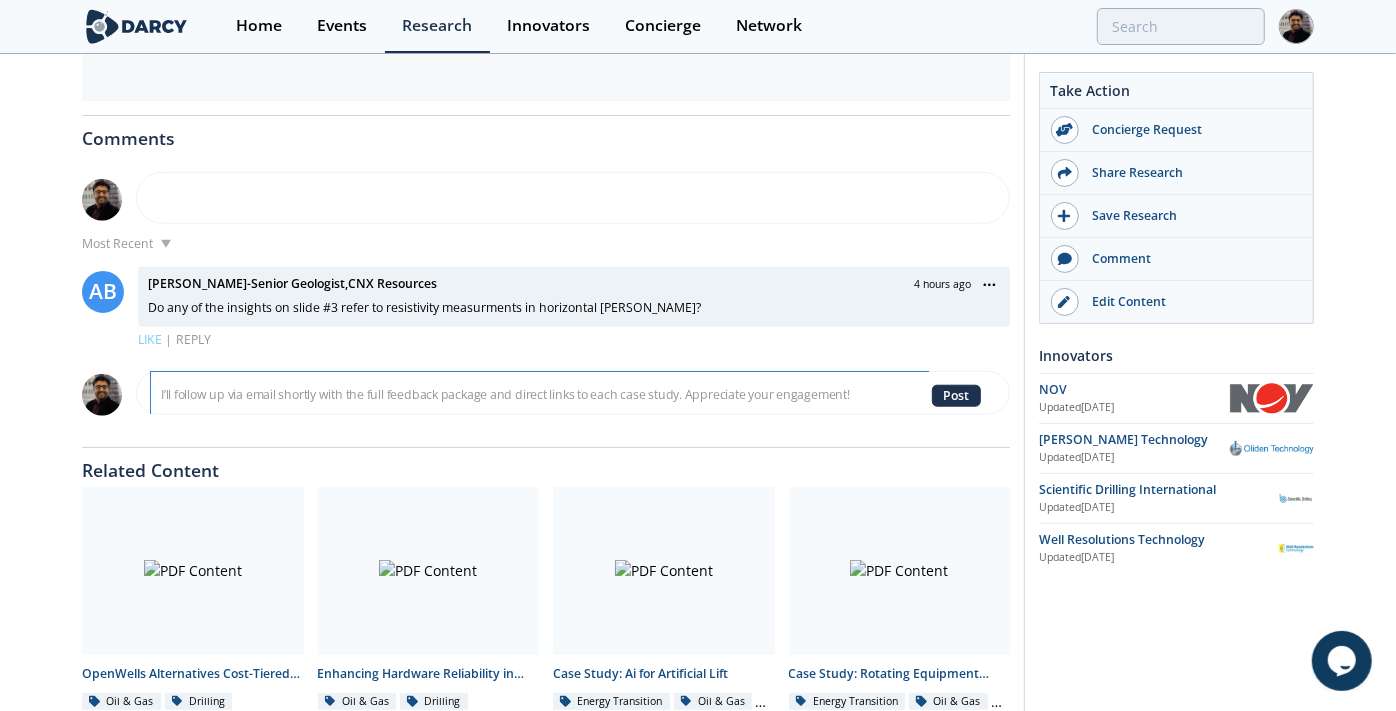 drag, startPoint x: 322, startPoint y: 405, endPoint x: 481, endPoint y: 405, distance: 159 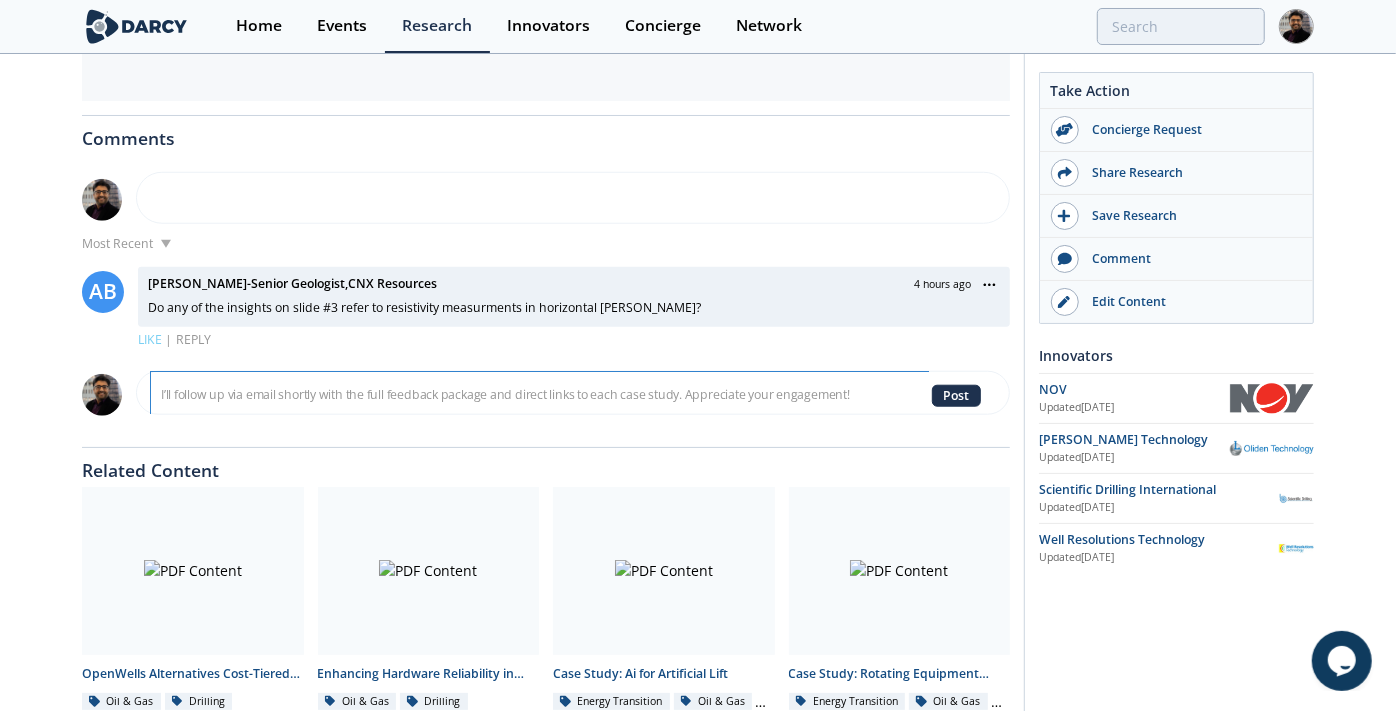 drag, startPoint x: 321, startPoint y: 394, endPoint x: 675, endPoint y: 388, distance: 354.05084 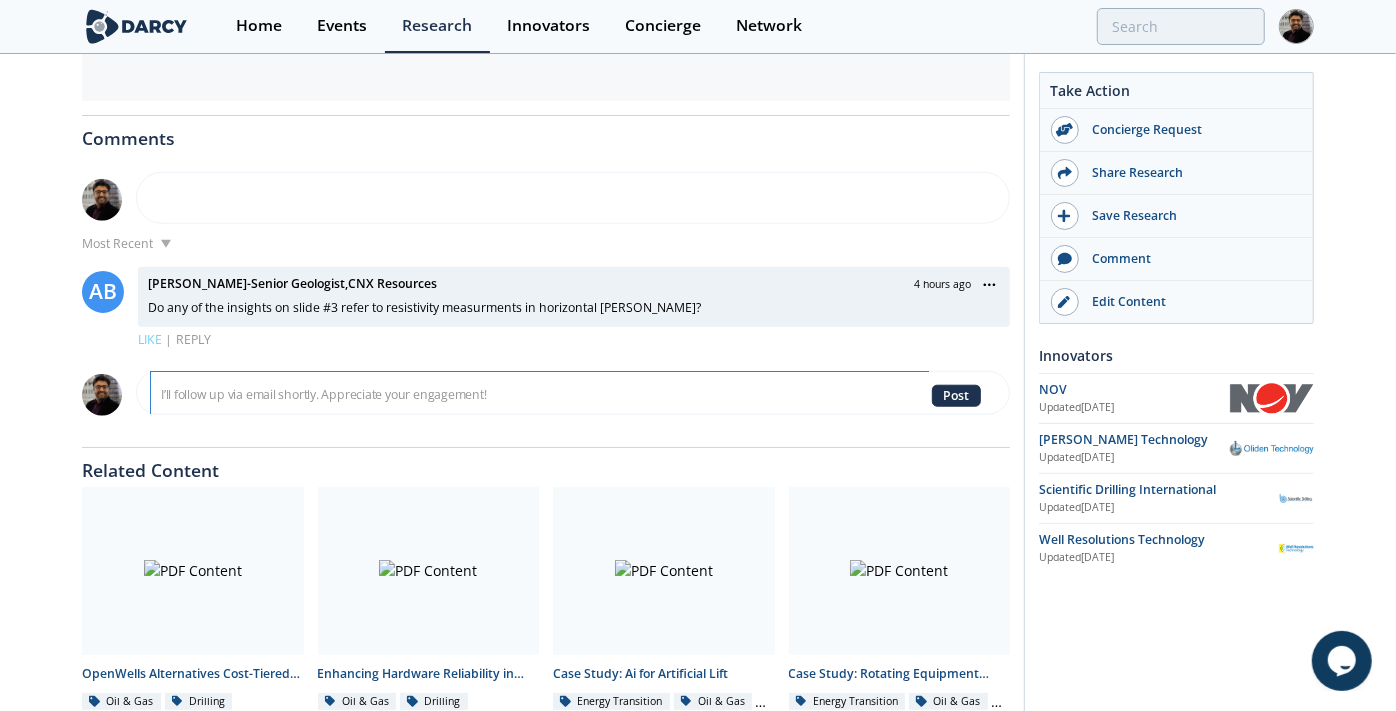 type on "Hi Andrew – great question! Yes, the insights on Slide #3 do refer specifically to resistivity measurements in horizontal wells. The case studies with links shared in the Darcy Insights column all support this, including examples from Halliburton, Weatherford, Baker Hughes, and Oliden.
I’ll follow up via email shortly. Appreciate your engagement!" 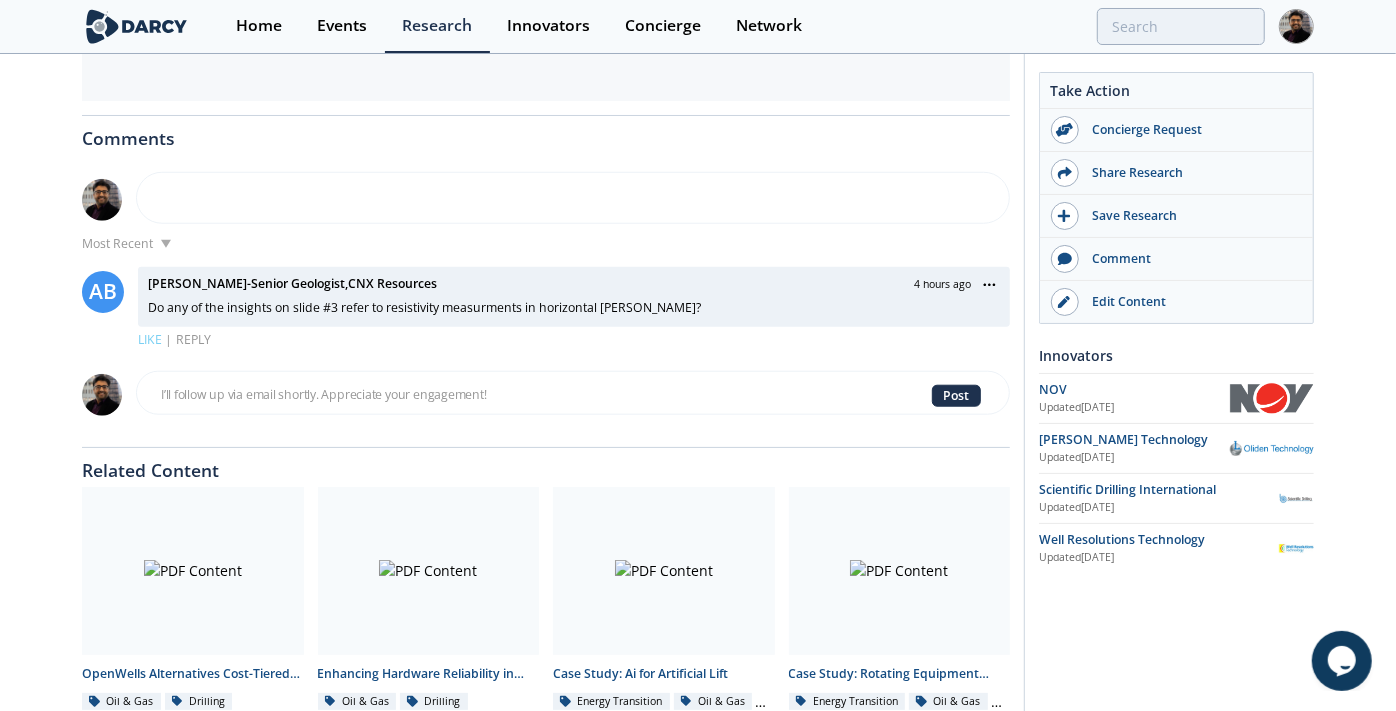 click on "Post" at bounding box center (956, 396) 